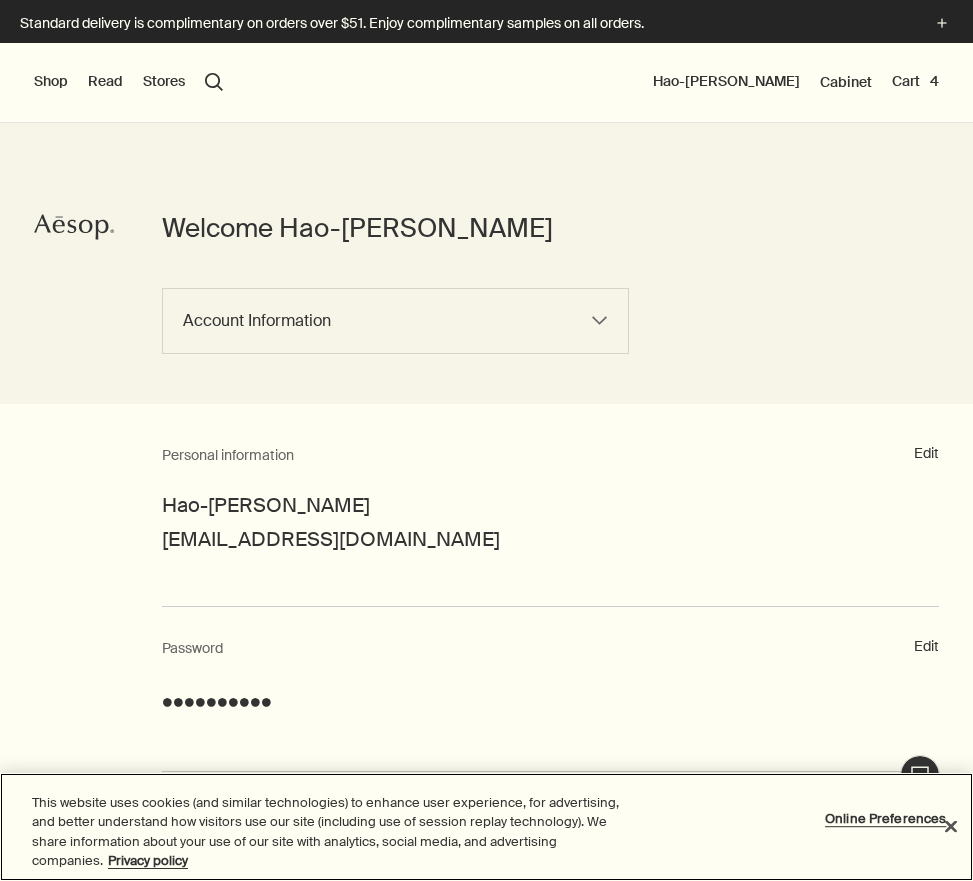 scroll, scrollTop: 0, scrollLeft: 0, axis: both 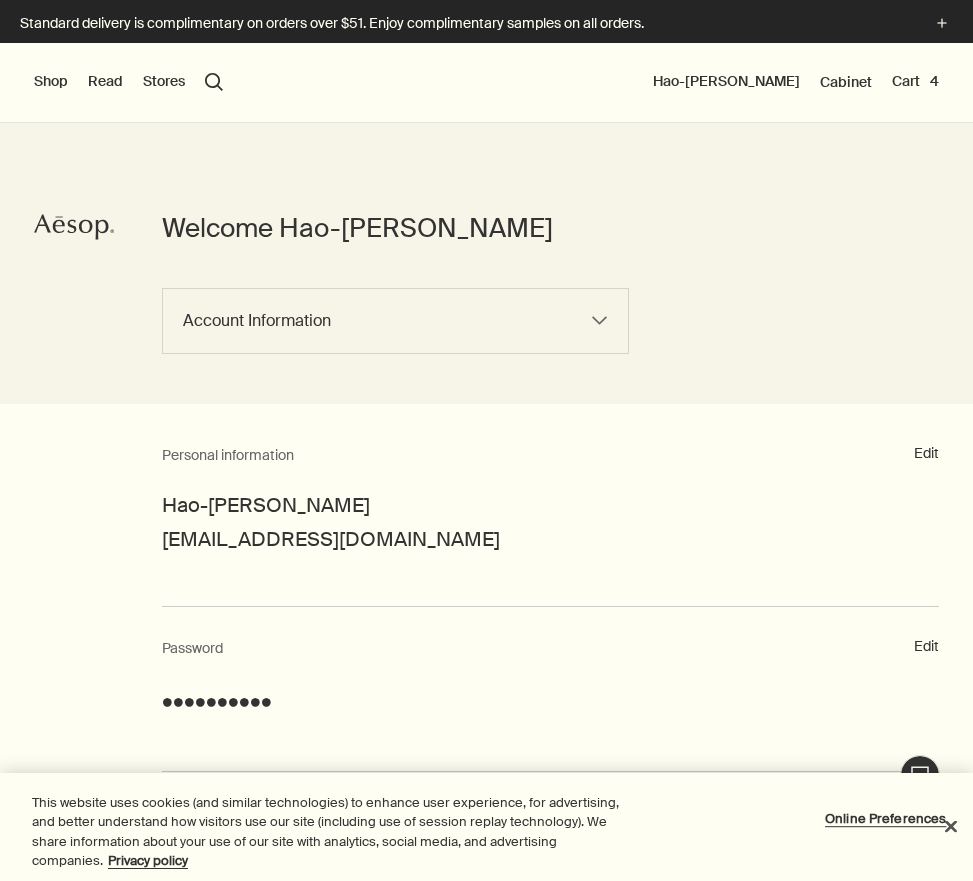 click on "Cart 4" at bounding box center [915, 82] 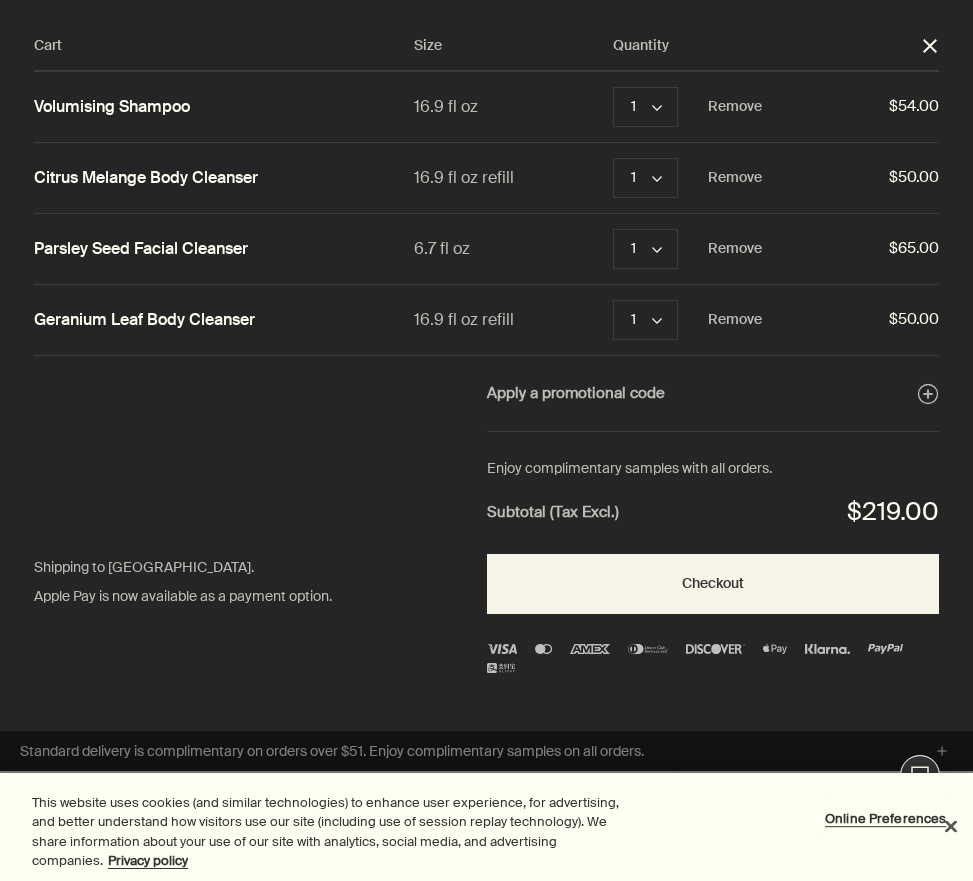 scroll, scrollTop: 0, scrollLeft: 0, axis: both 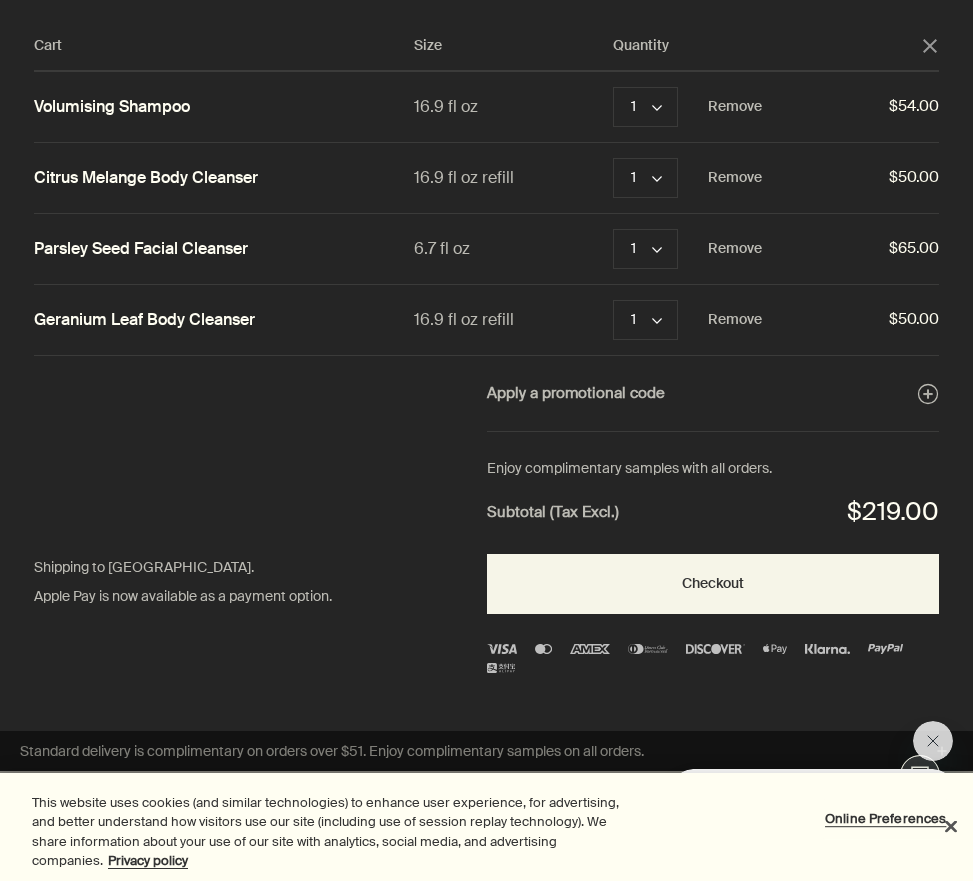 click on "Checkout" at bounding box center [713, 584] 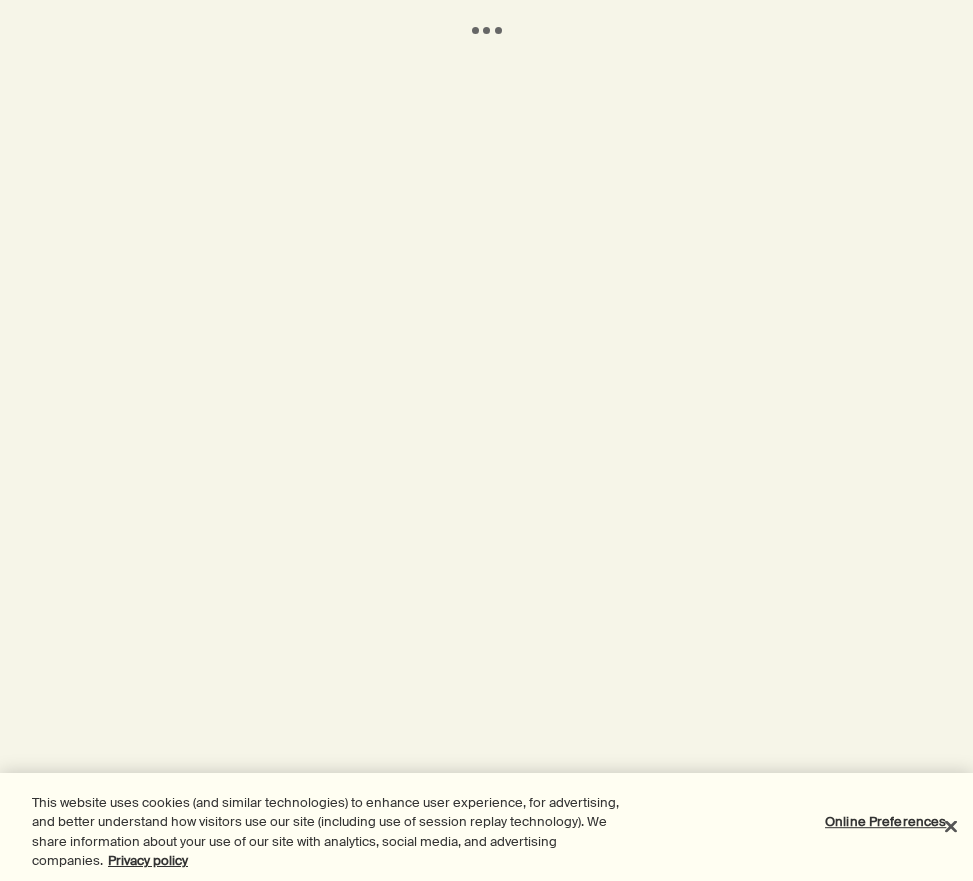 scroll, scrollTop: 0, scrollLeft: 0, axis: both 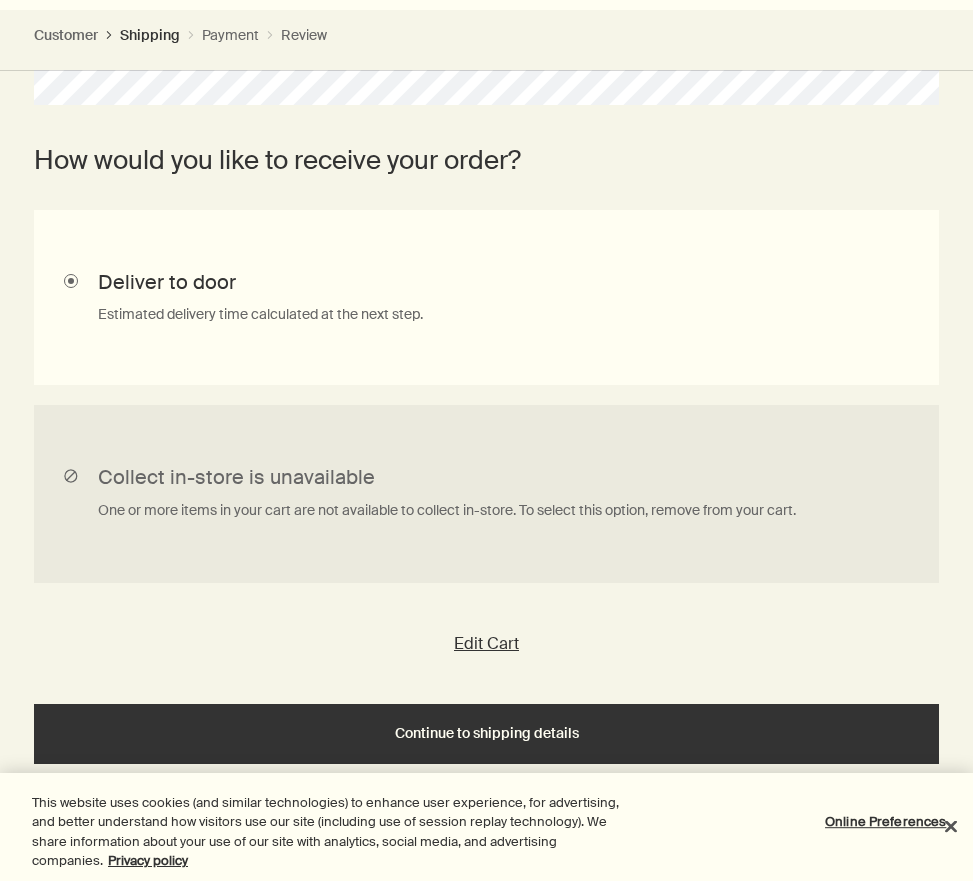 click on "Continue to shipping details" at bounding box center (487, 733) 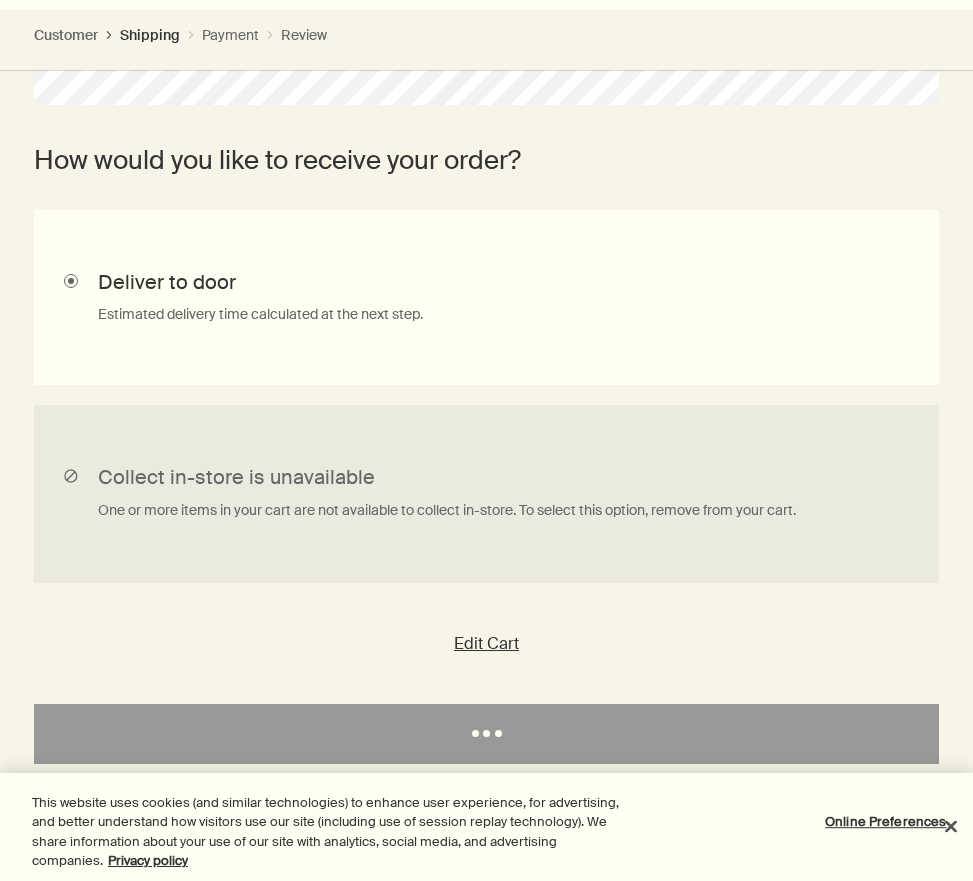 select on "US" 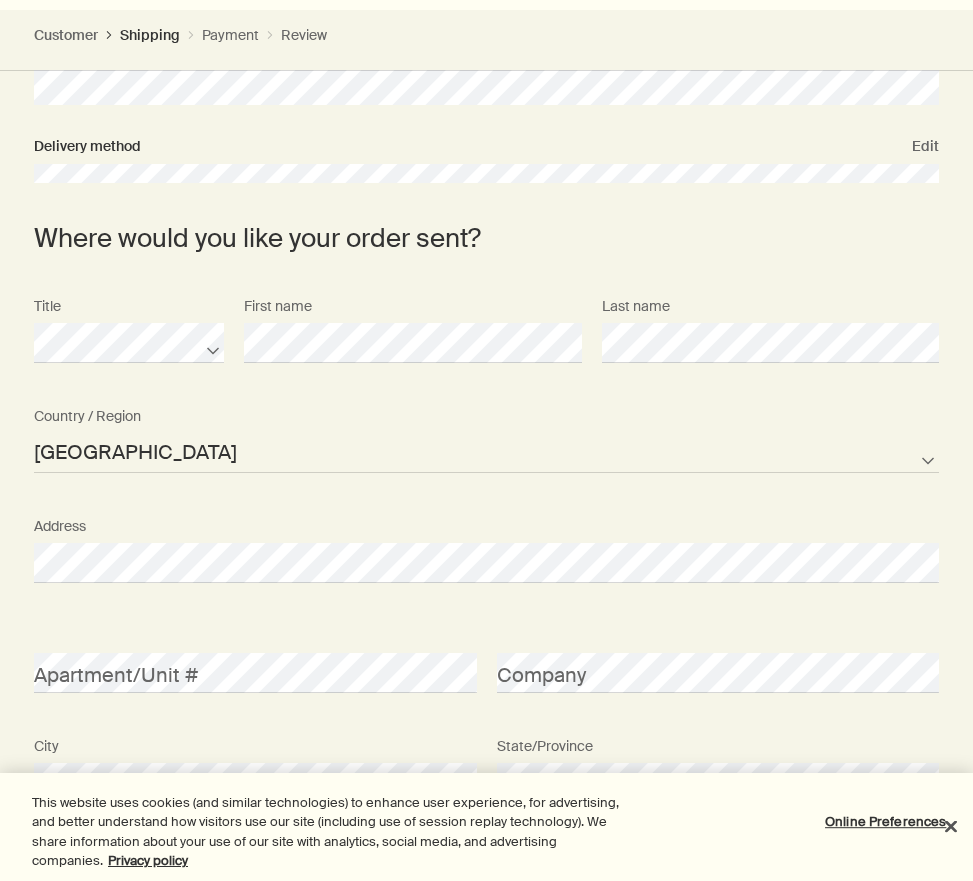 scroll, scrollTop: 0, scrollLeft: 0, axis: both 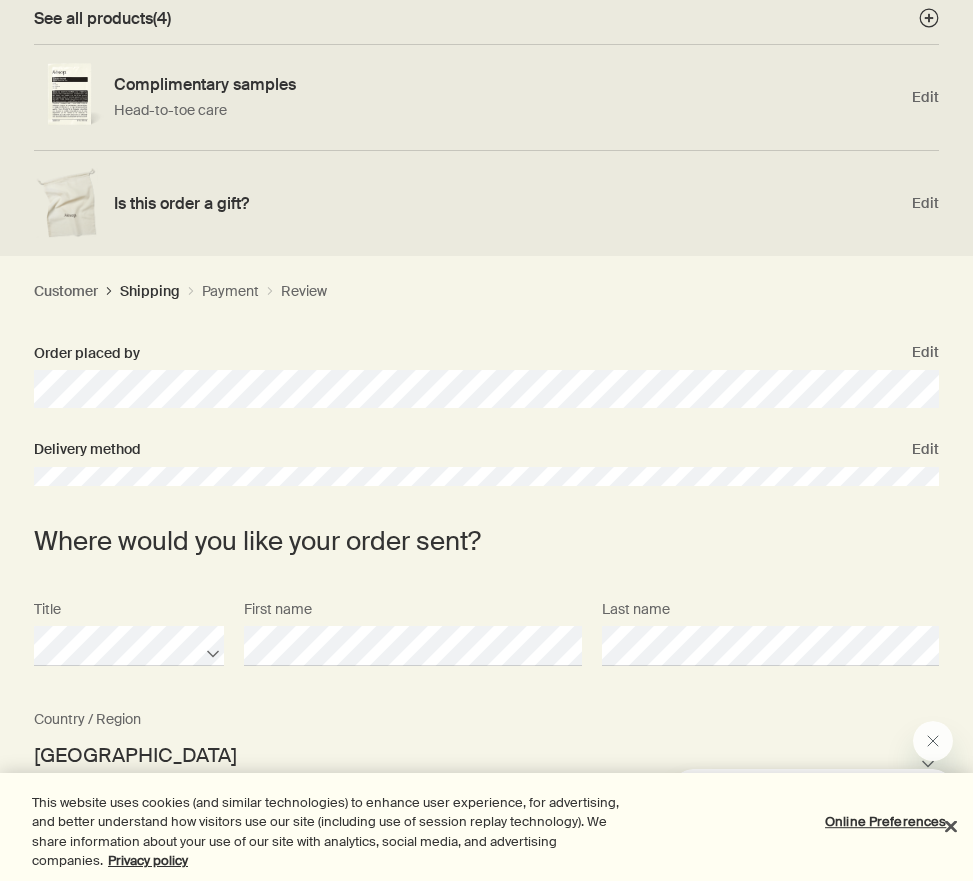 click on "Continue to payment method" at bounding box center [487, 1897] 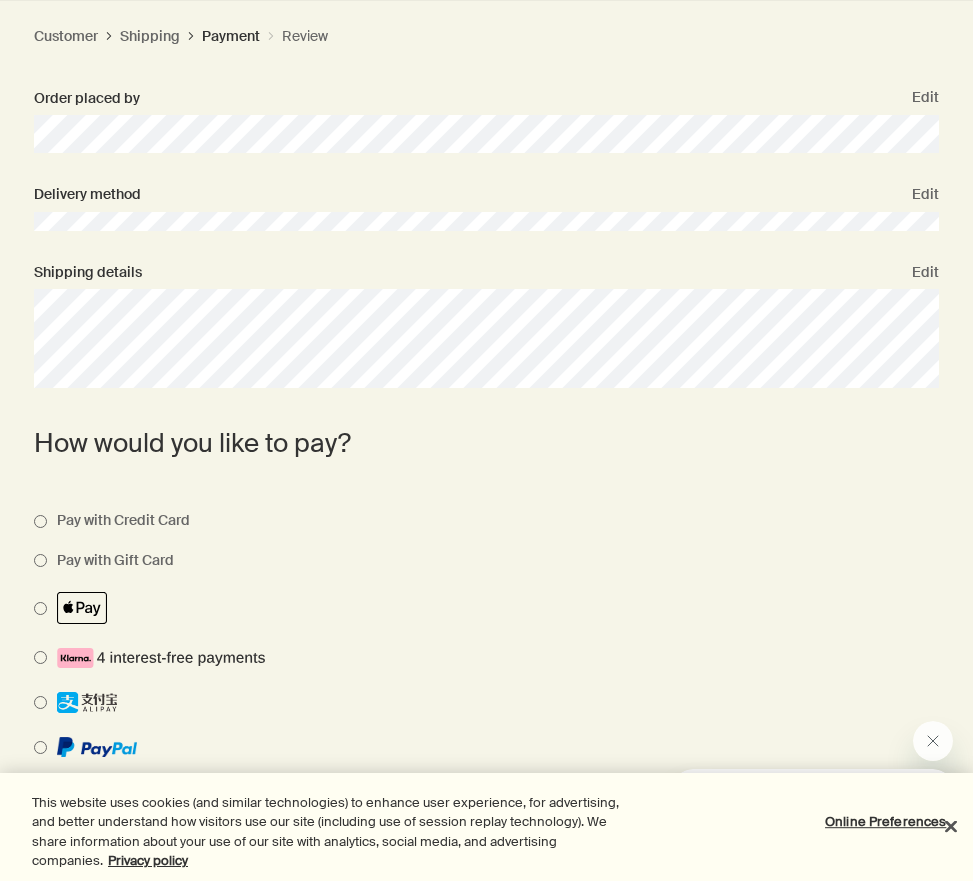 scroll, scrollTop: 66, scrollLeft: 0, axis: vertical 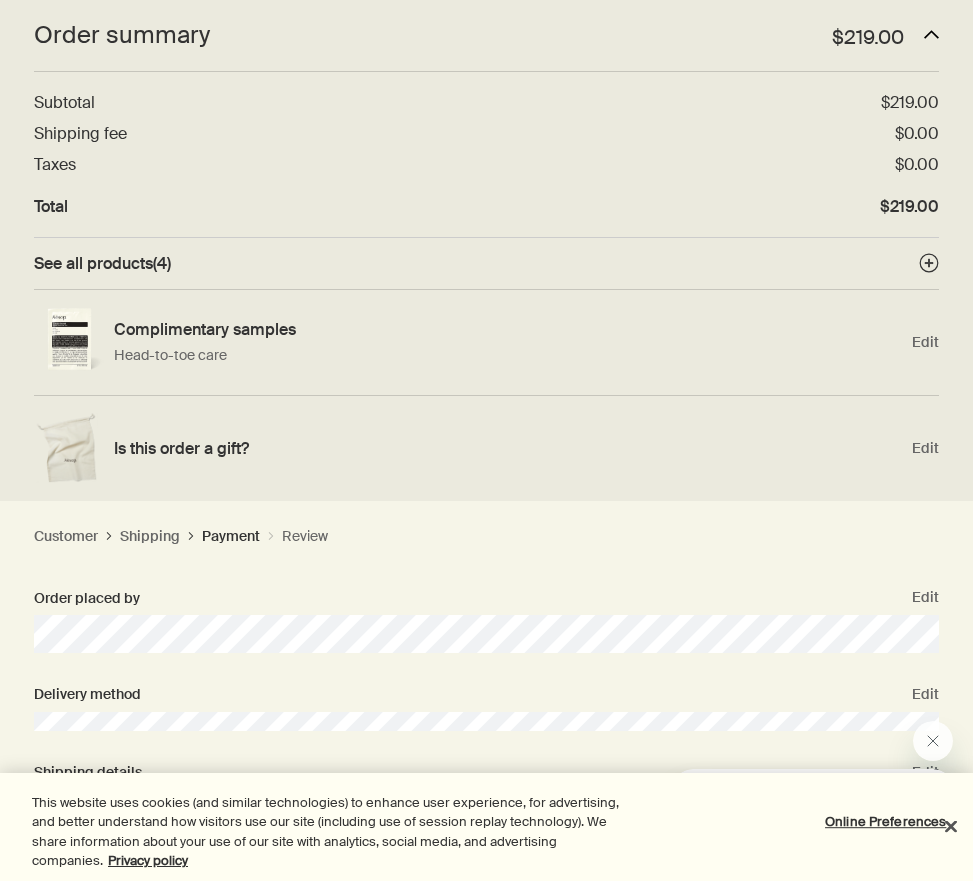 click on "See all products  ( 4 )" at bounding box center (102, 263) 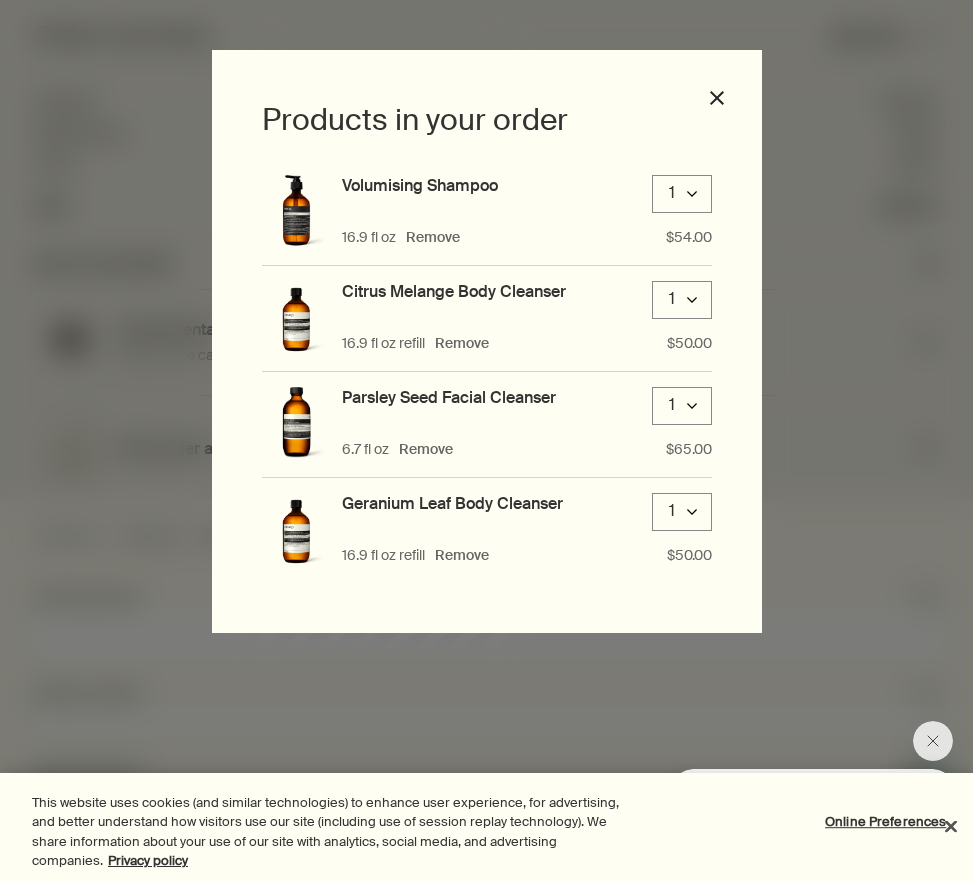click on "close" at bounding box center (717, 98) 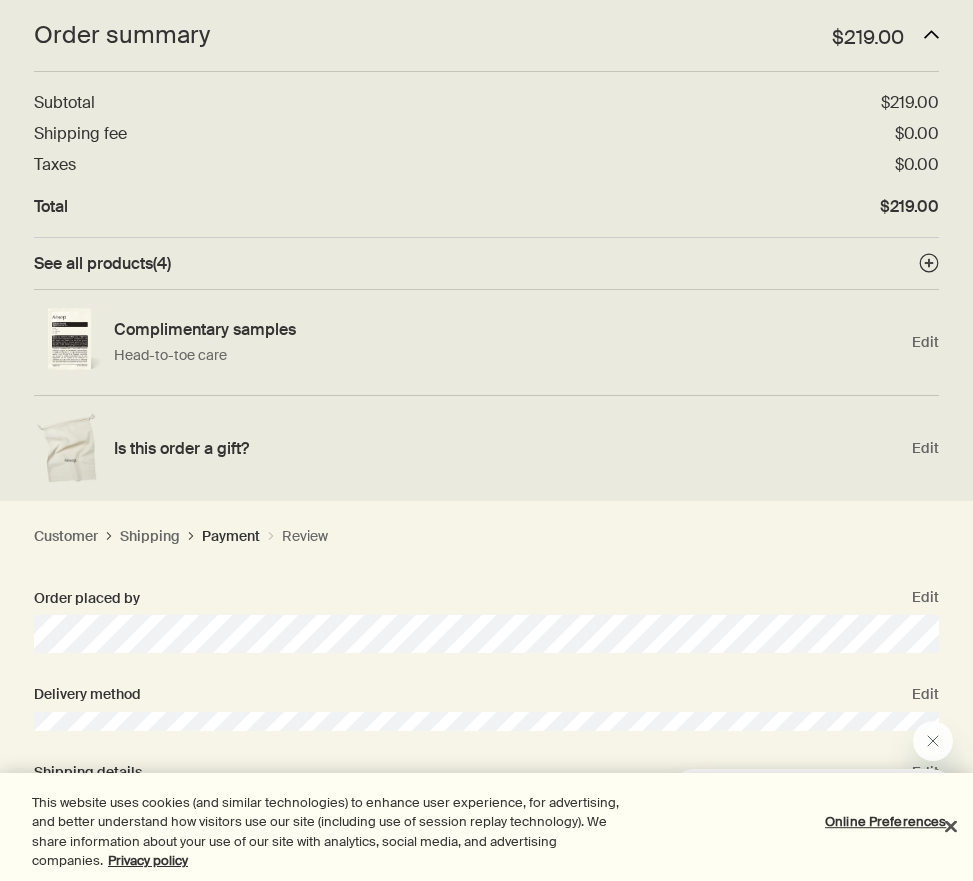 click at bounding box center [471, 1108] 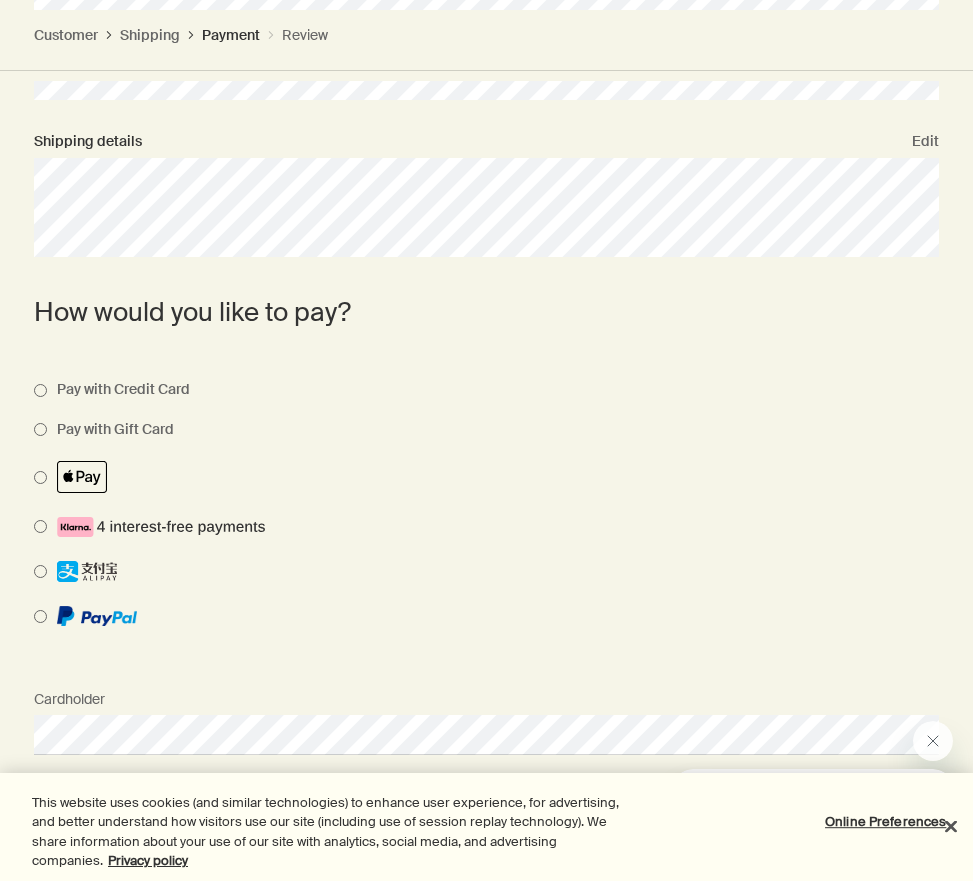scroll, scrollTop: 683, scrollLeft: 0, axis: vertical 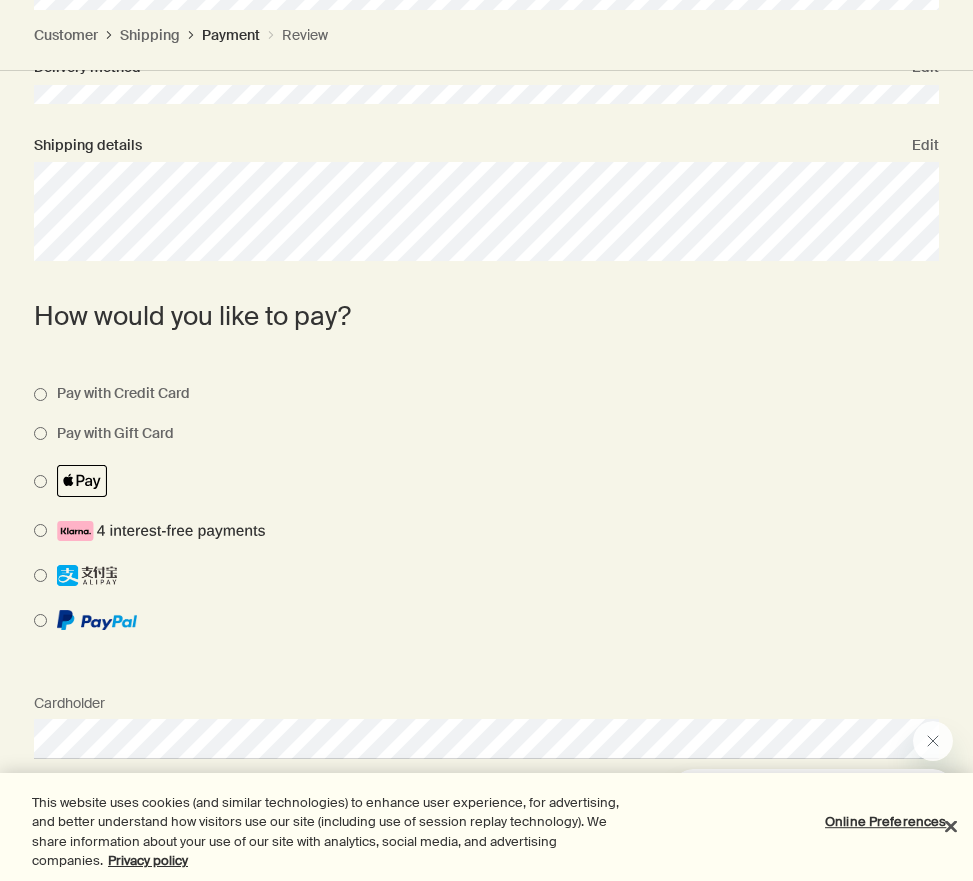 click at bounding box center (471, 481) 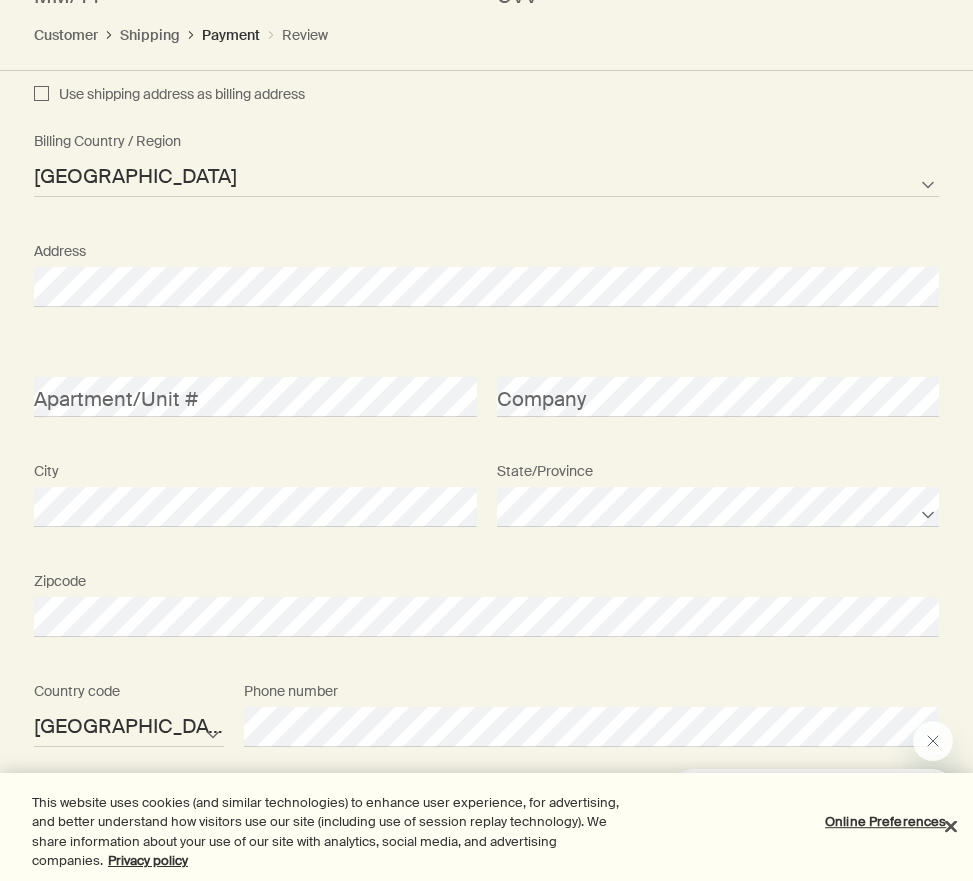 scroll, scrollTop: 1647, scrollLeft: 0, axis: vertical 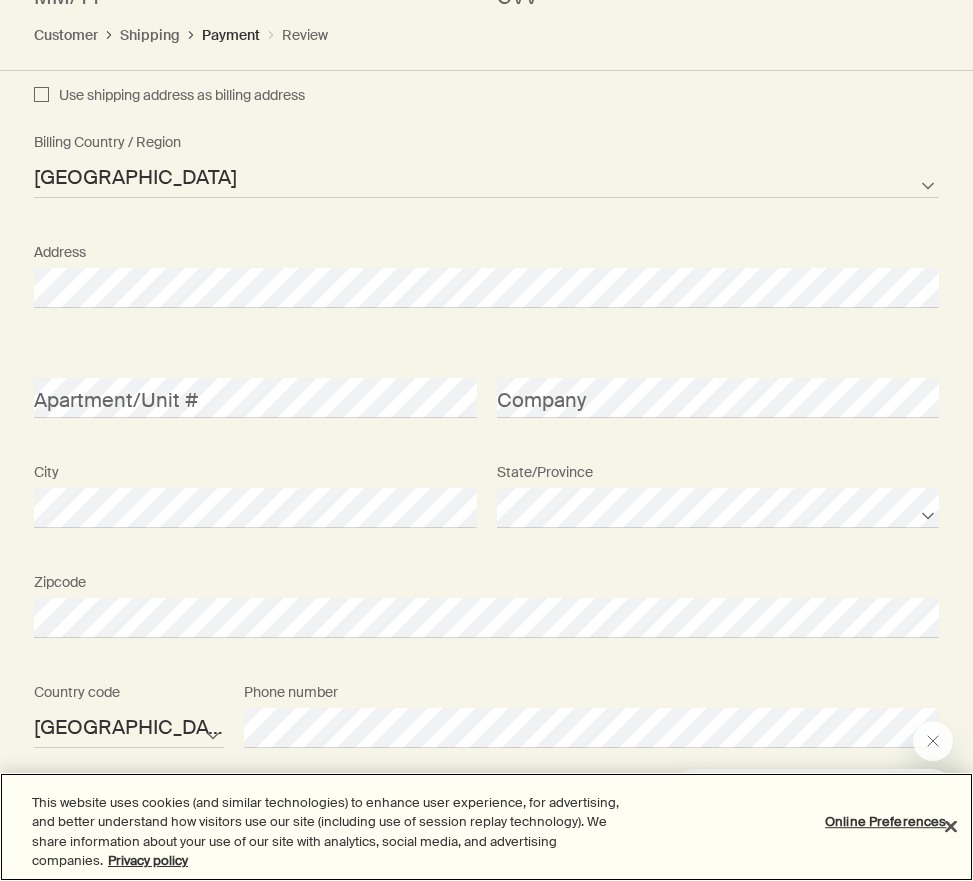 click at bounding box center [951, 826] 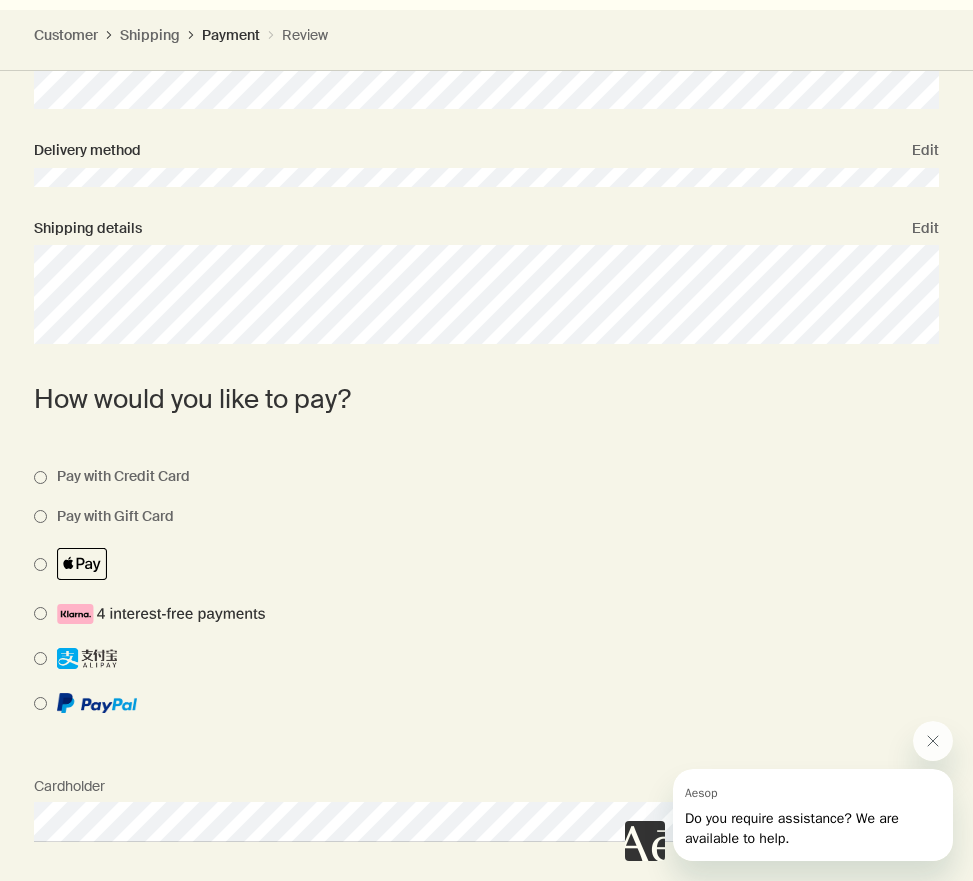 scroll, scrollTop: 498, scrollLeft: 0, axis: vertical 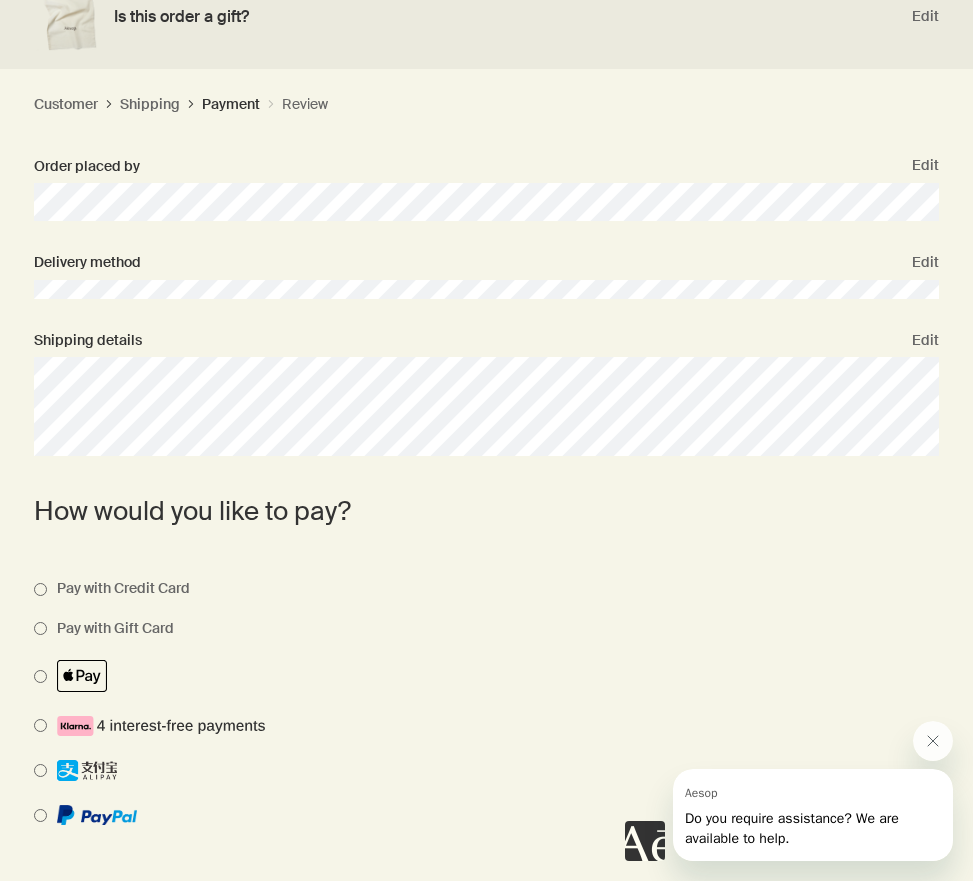 click on "Pay with Credit Card" at bounding box center [118, 588] 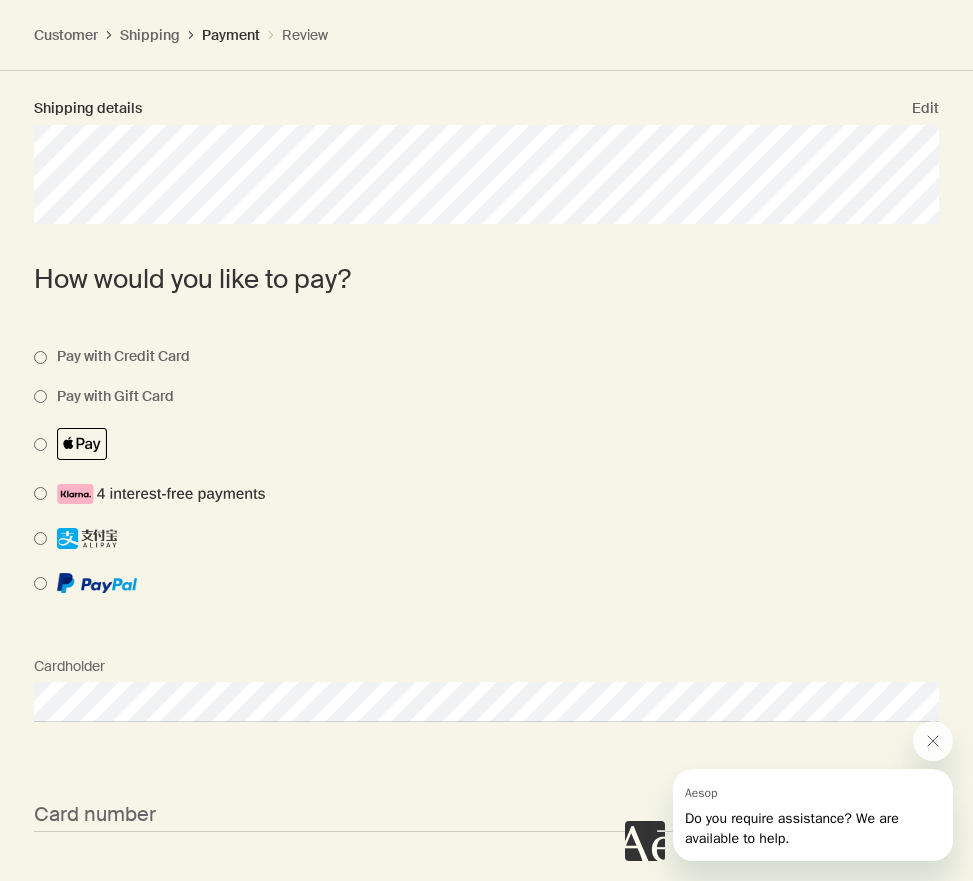 scroll, scrollTop: 701, scrollLeft: 0, axis: vertical 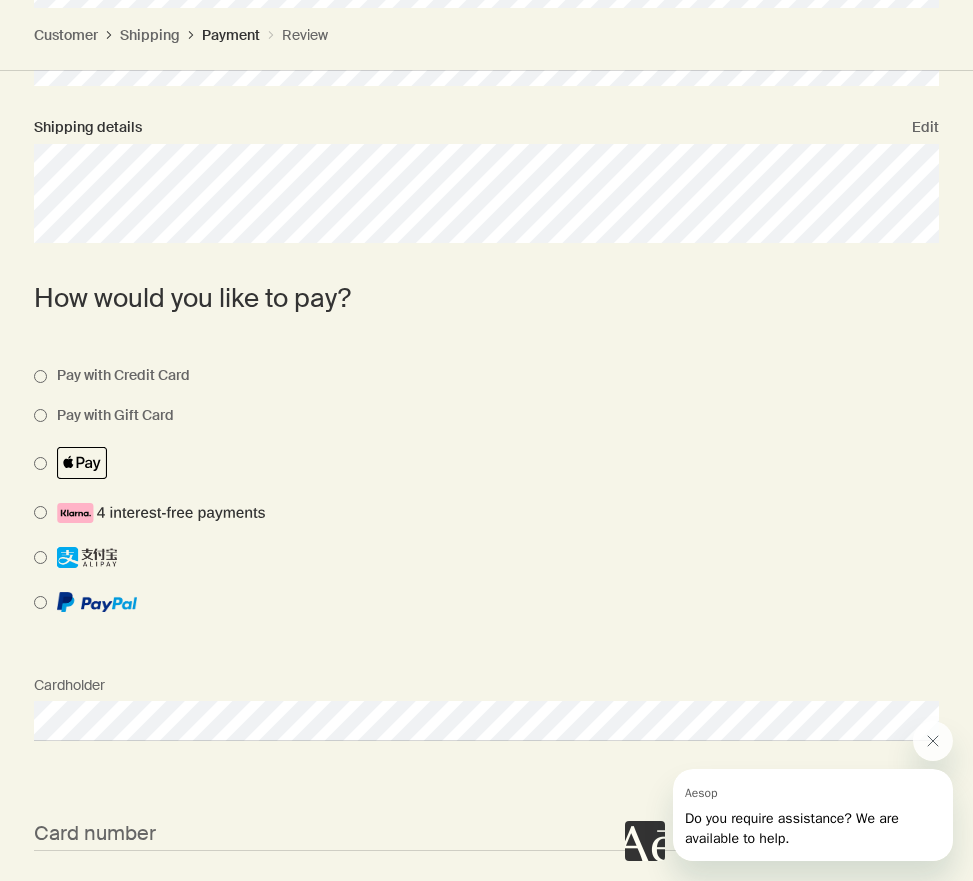 select on "US" 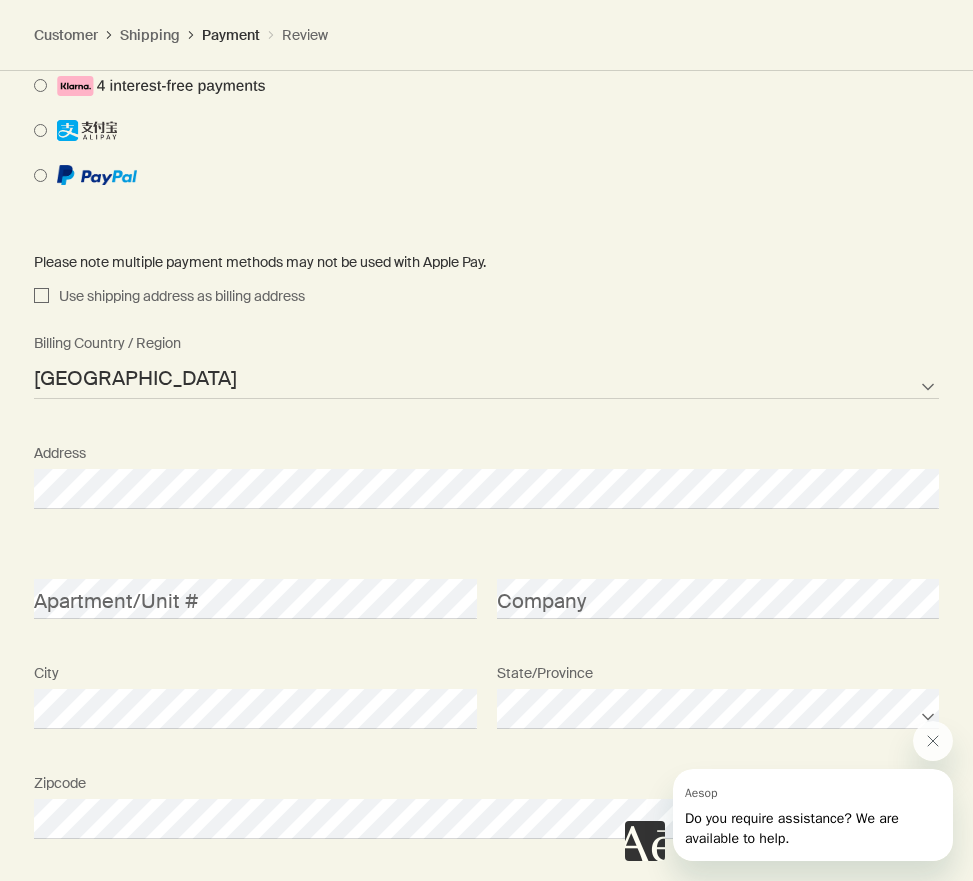 click on "Use shipping address as billing address" at bounding box center [41, 297] 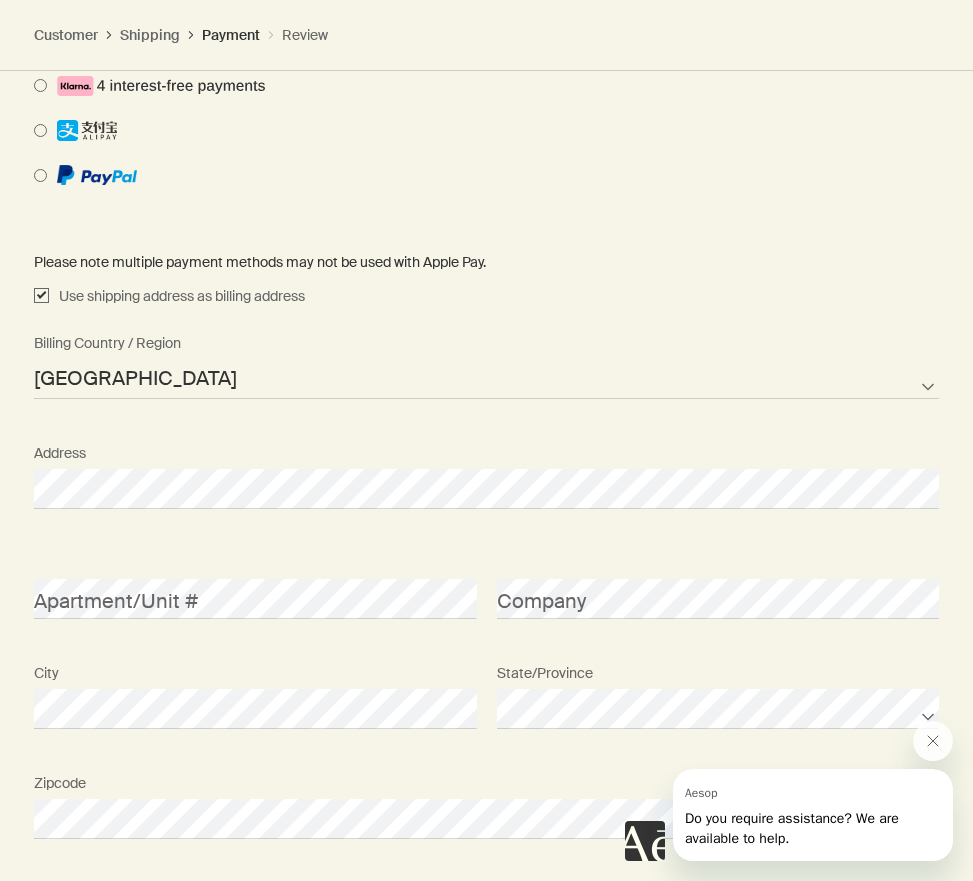 checkbox on "true" 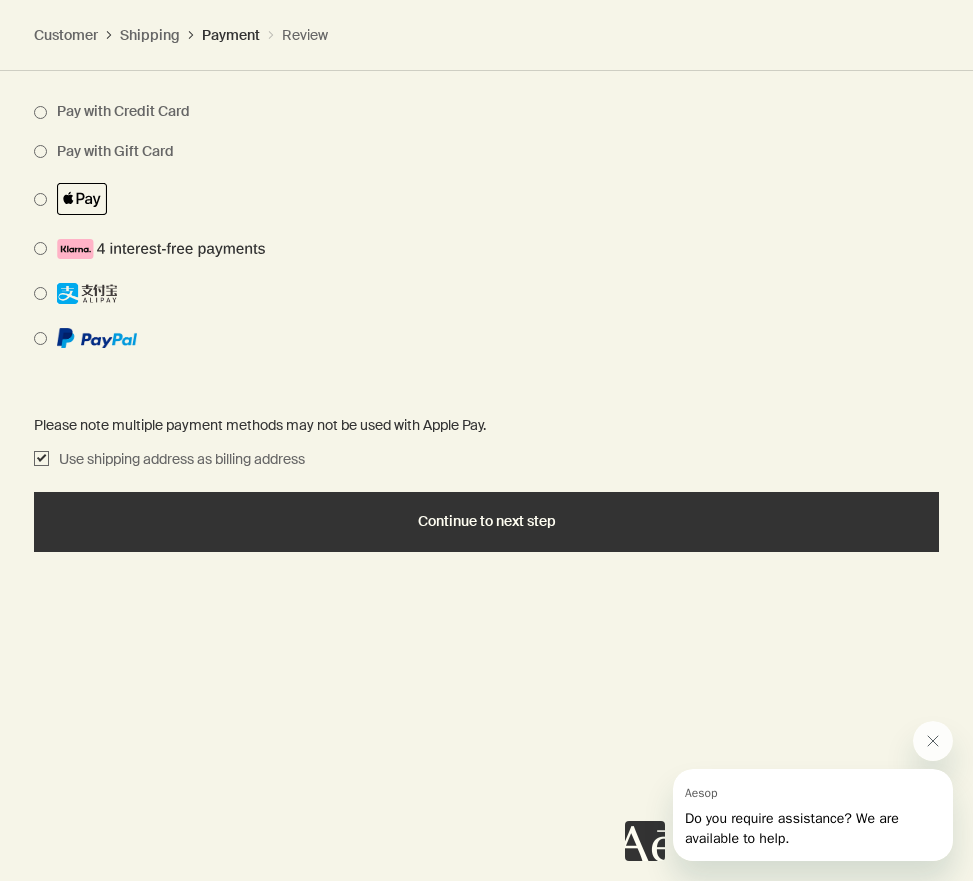click on "Continue to next step" at bounding box center [487, 521] 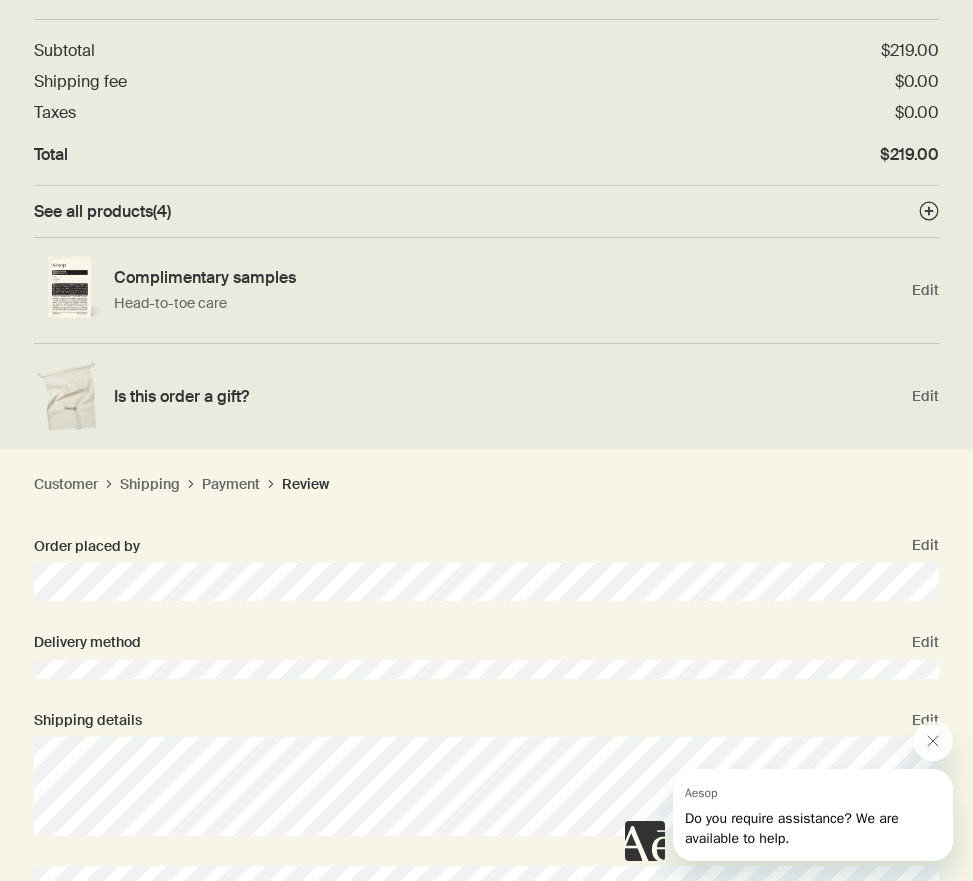 scroll, scrollTop: 721, scrollLeft: 0, axis: vertical 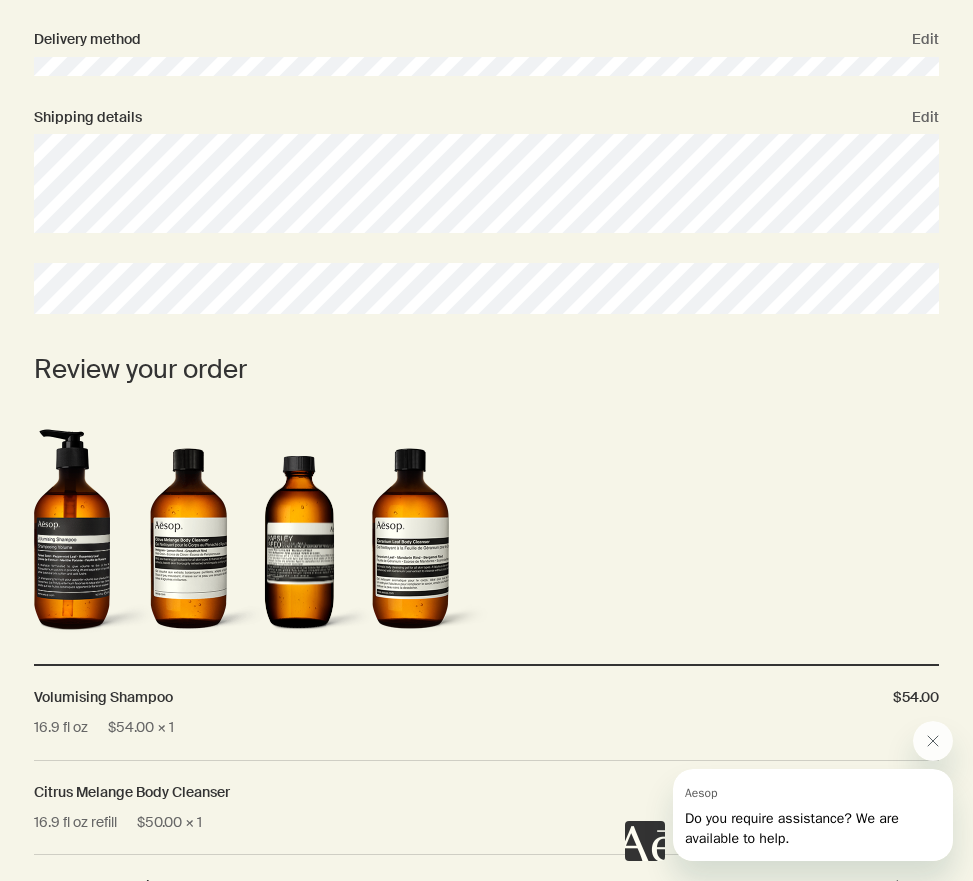 click on "Edit" at bounding box center [925, -313] 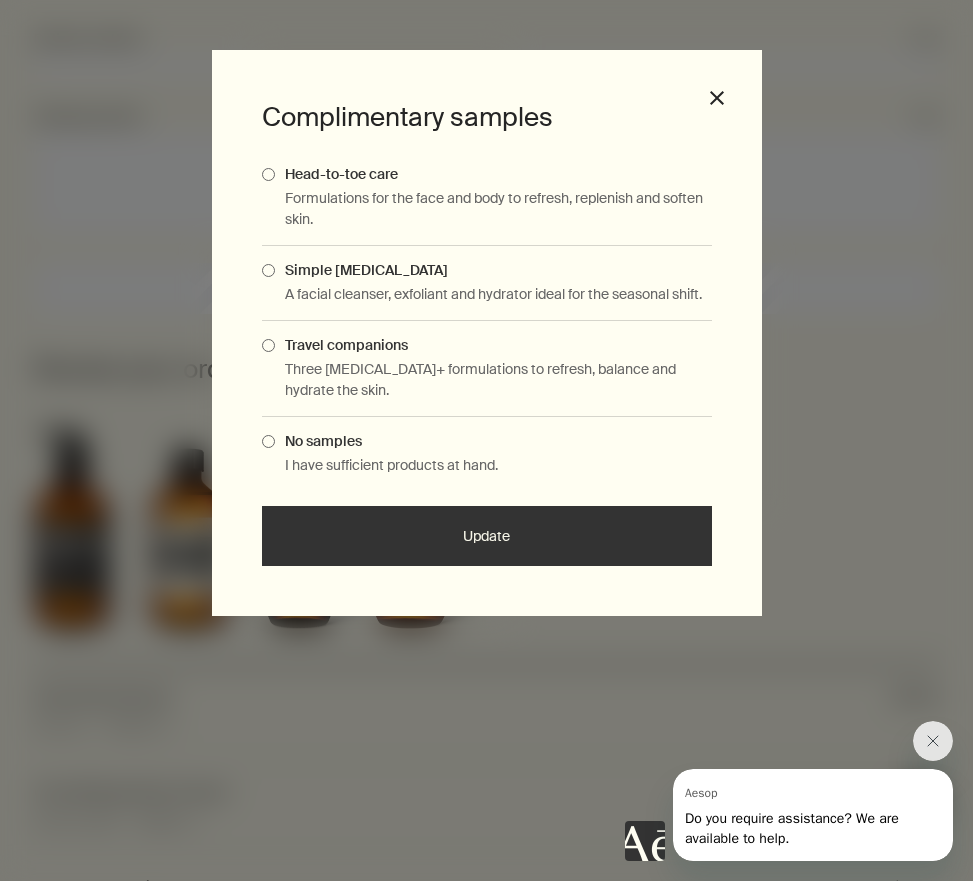 click on "No samples" at bounding box center [318, 441] 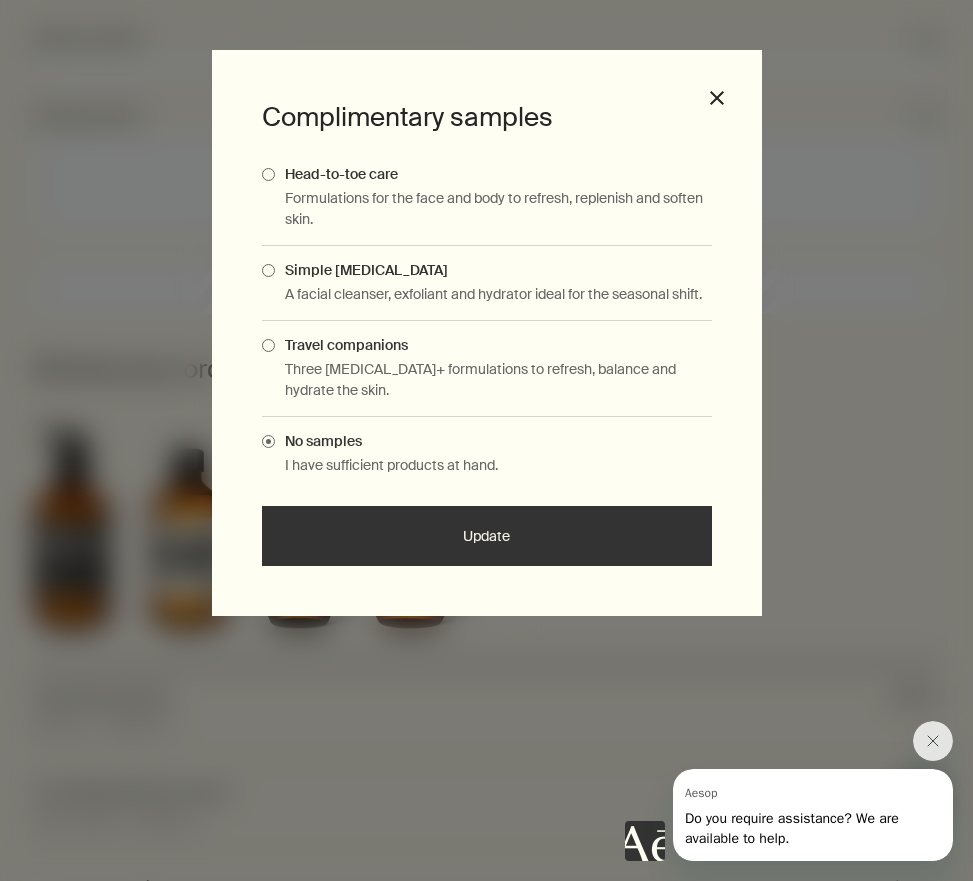 click on "Update" at bounding box center [487, 536] 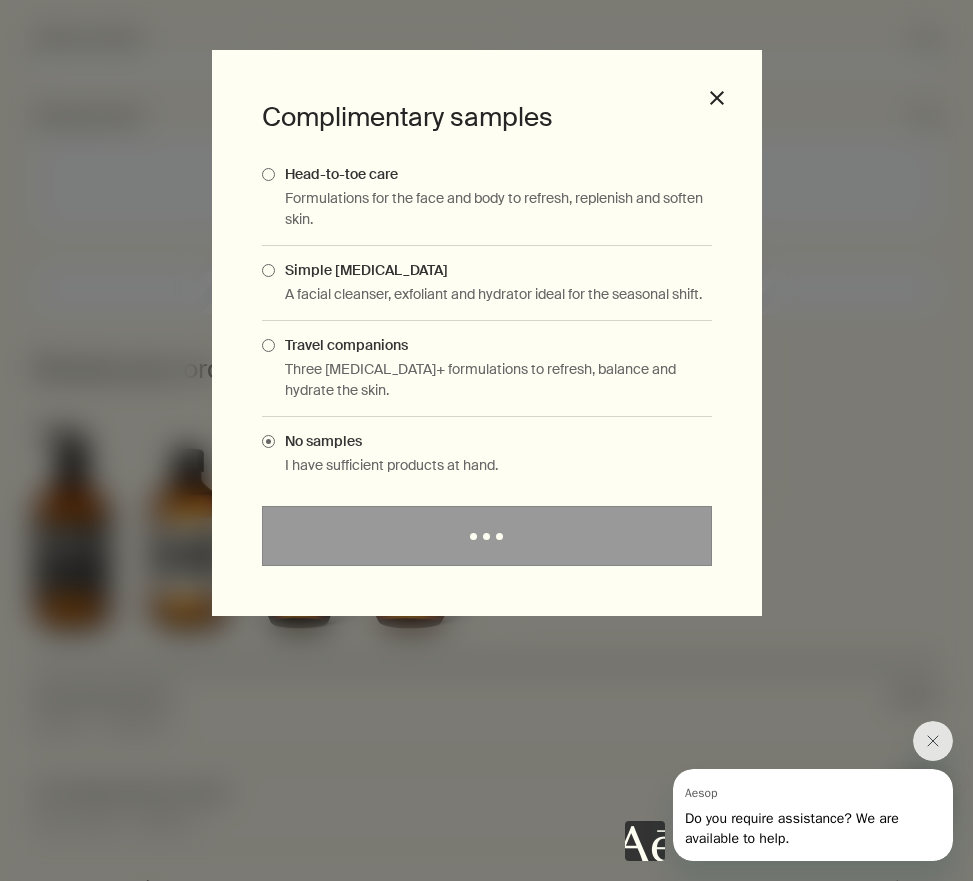 click on "close" at bounding box center (717, 98) 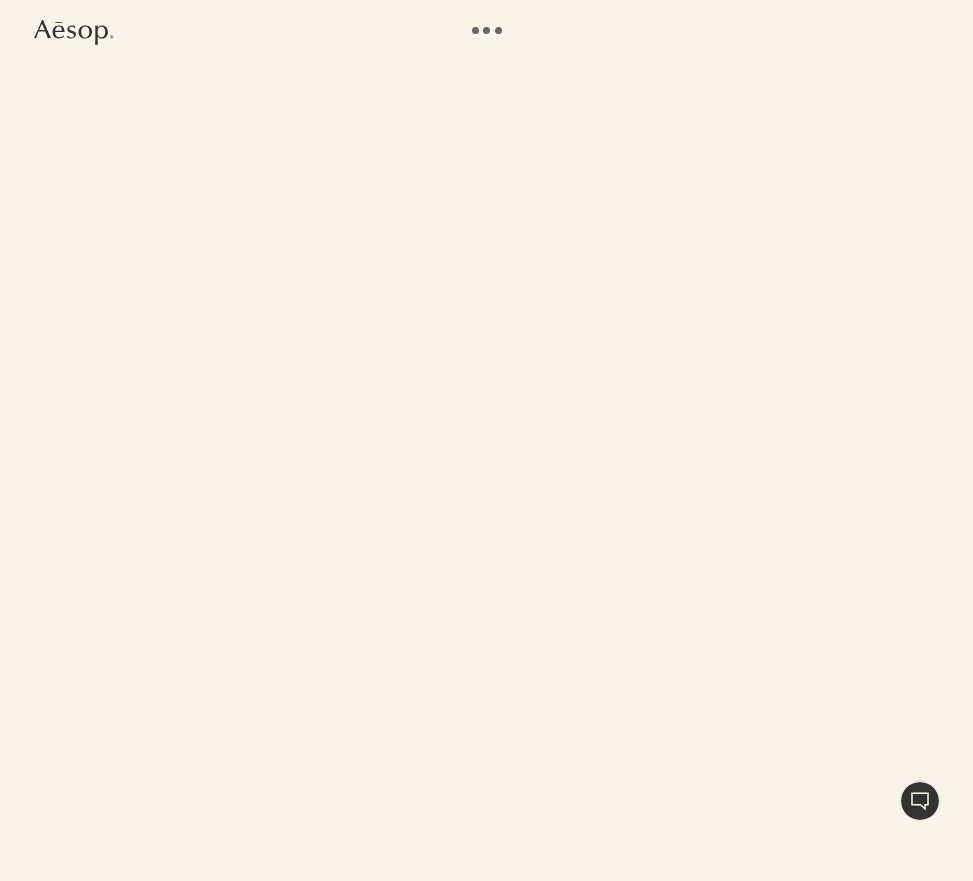 scroll, scrollTop: 0, scrollLeft: 0, axis: both 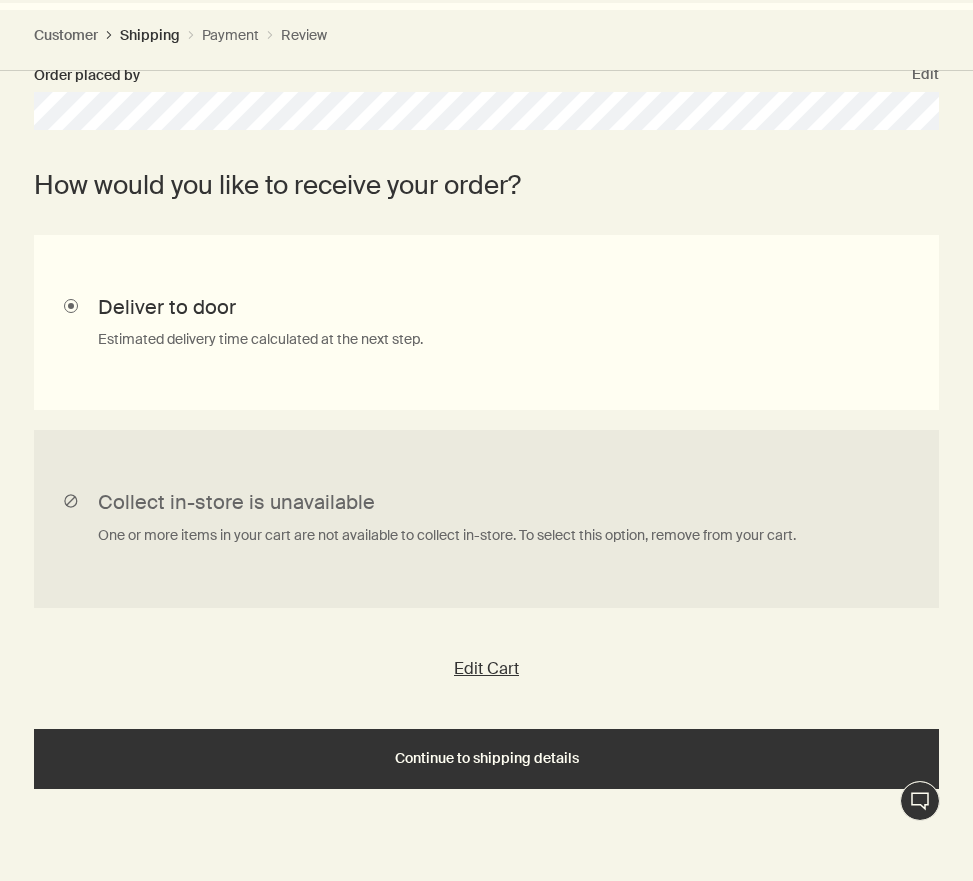 click on "Continue to shipping details" at bounding box center (487, 758) 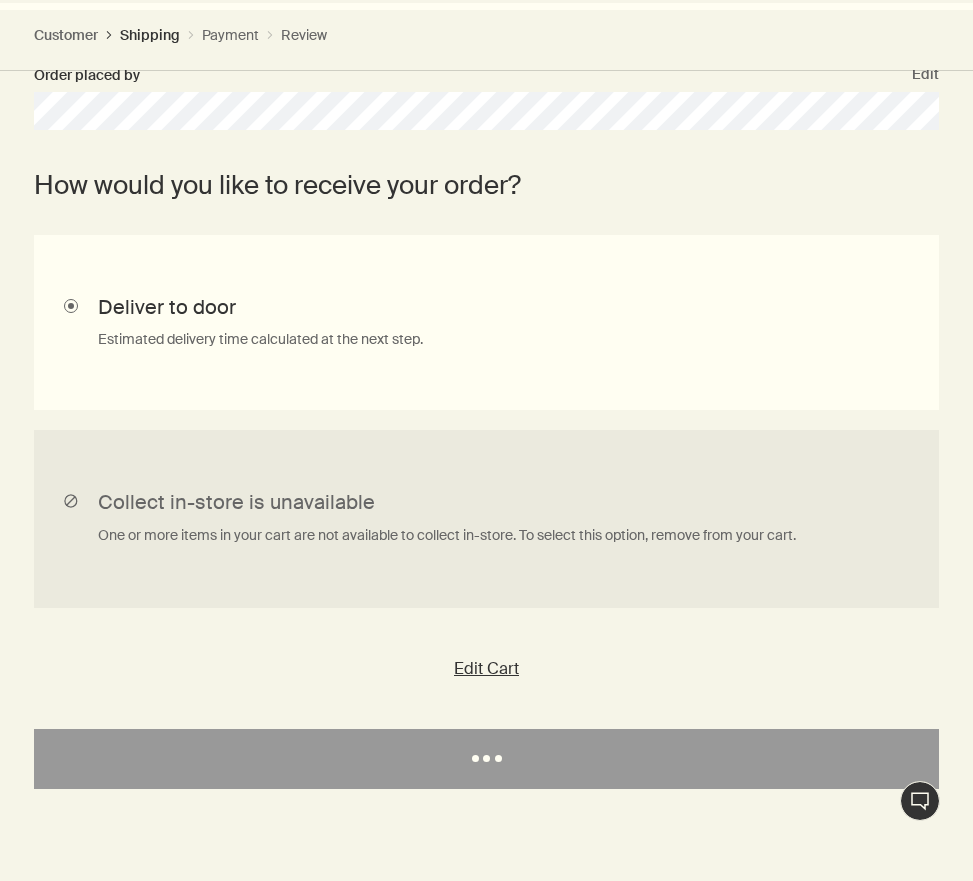 select on "US" 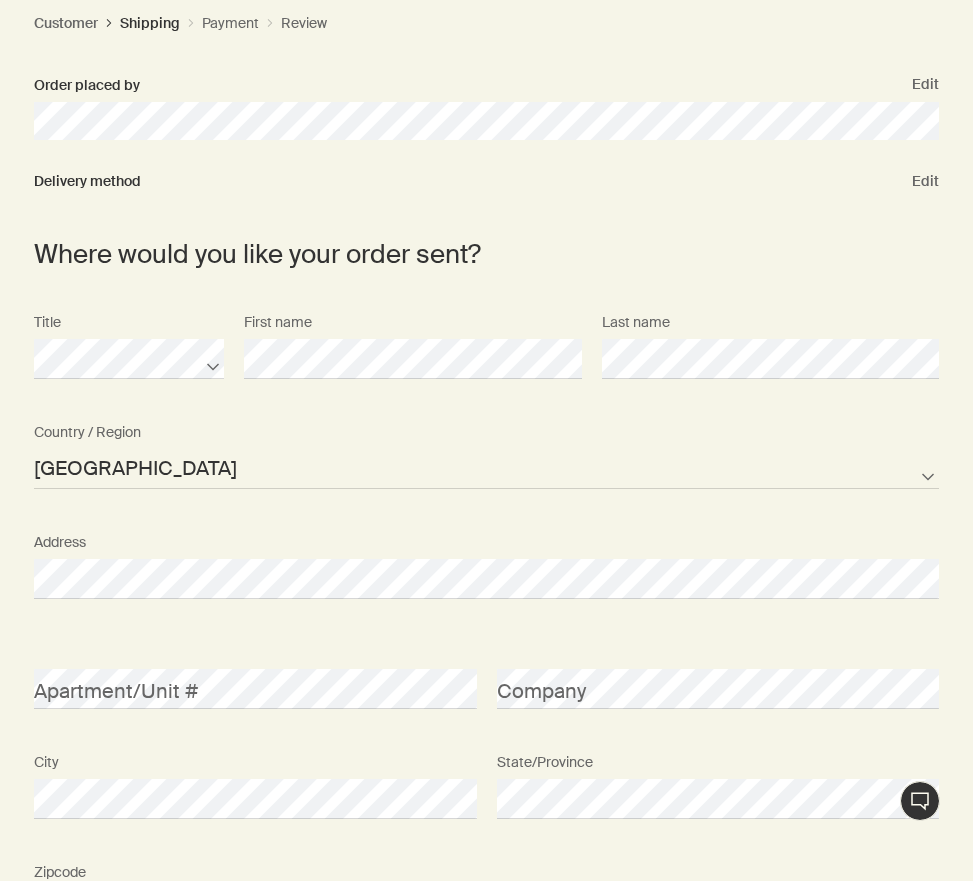 scroll, scrollTop: 0, scrollLeft: 0, axis: both 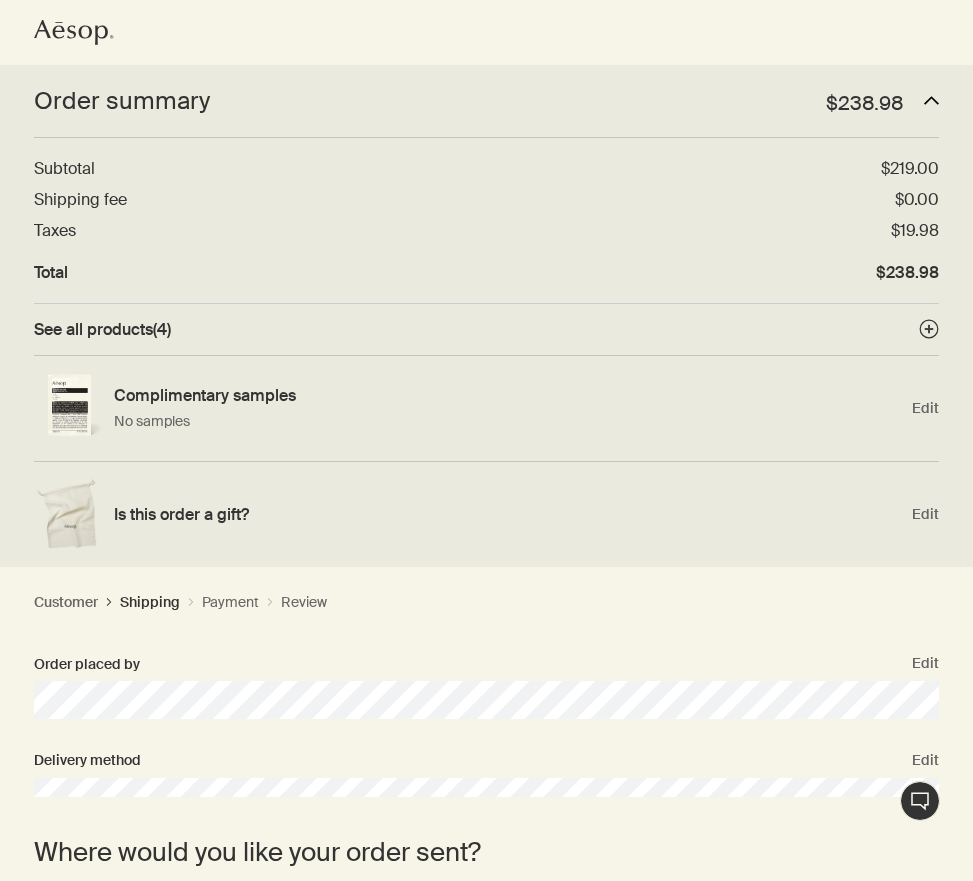 click on "See all products  ( 4 )" at bounding box center [102, 329] 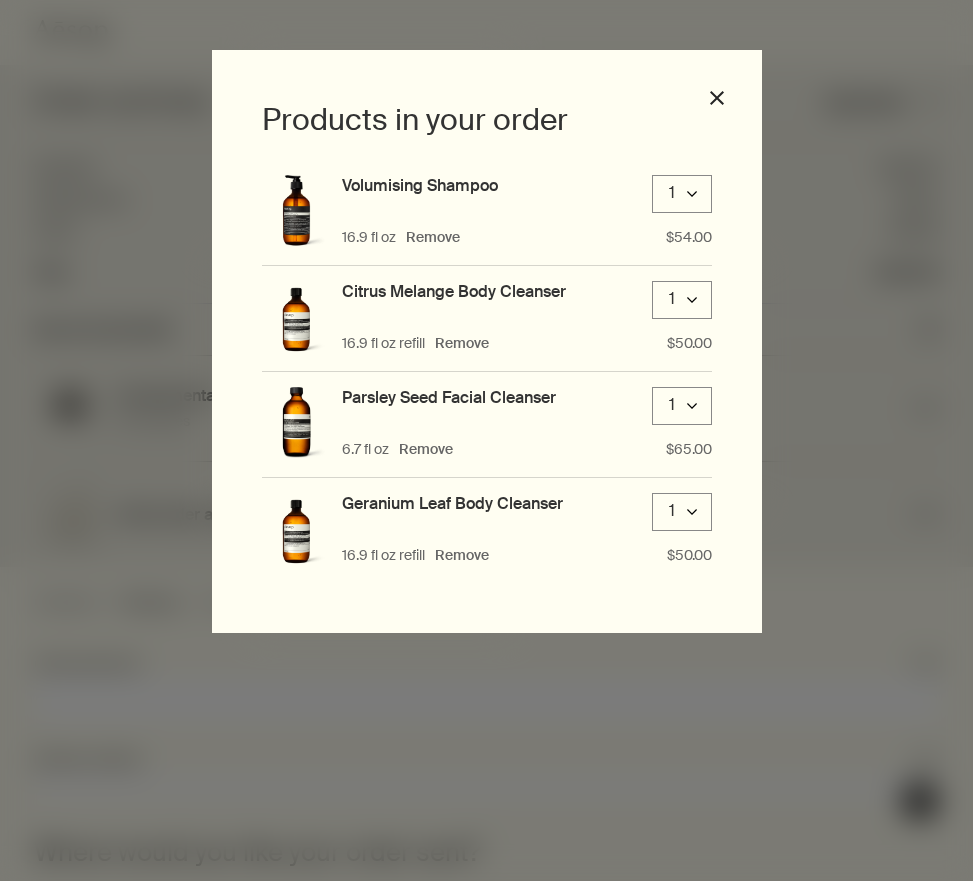 click on "Parsley Seed Facial Cleanser" at bounding box center (449, 397) 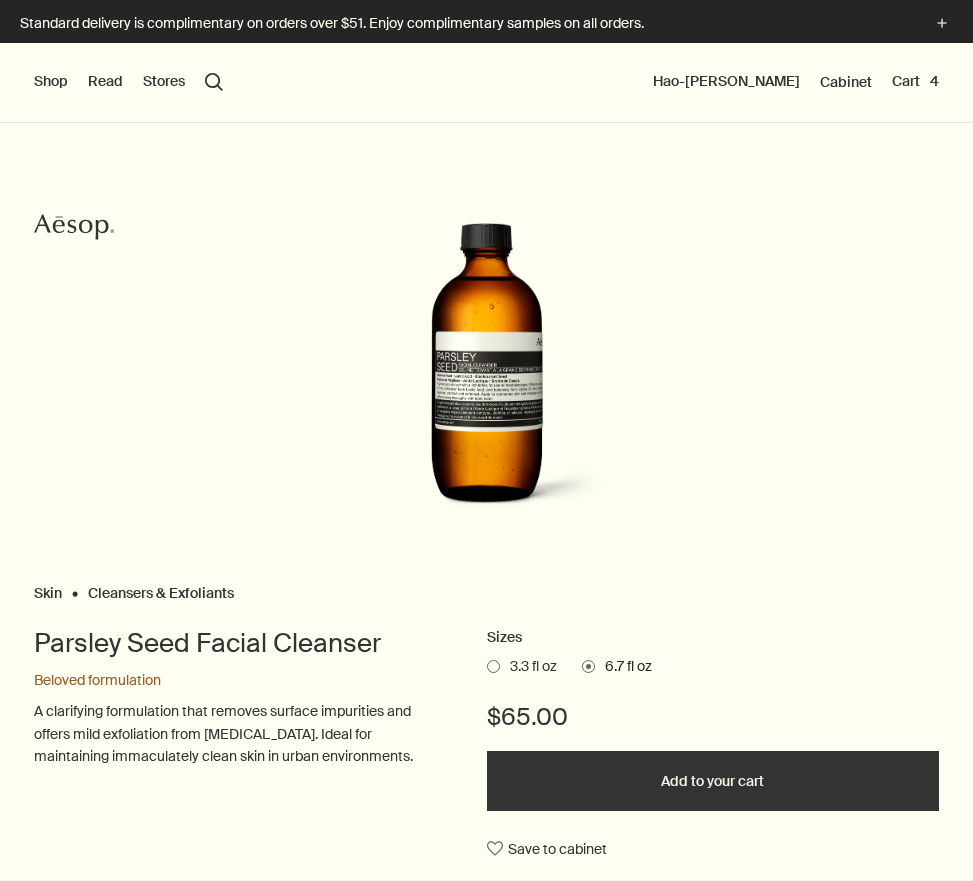 scroll, scrollTop: 0, scrollLeft: 0, axis: both 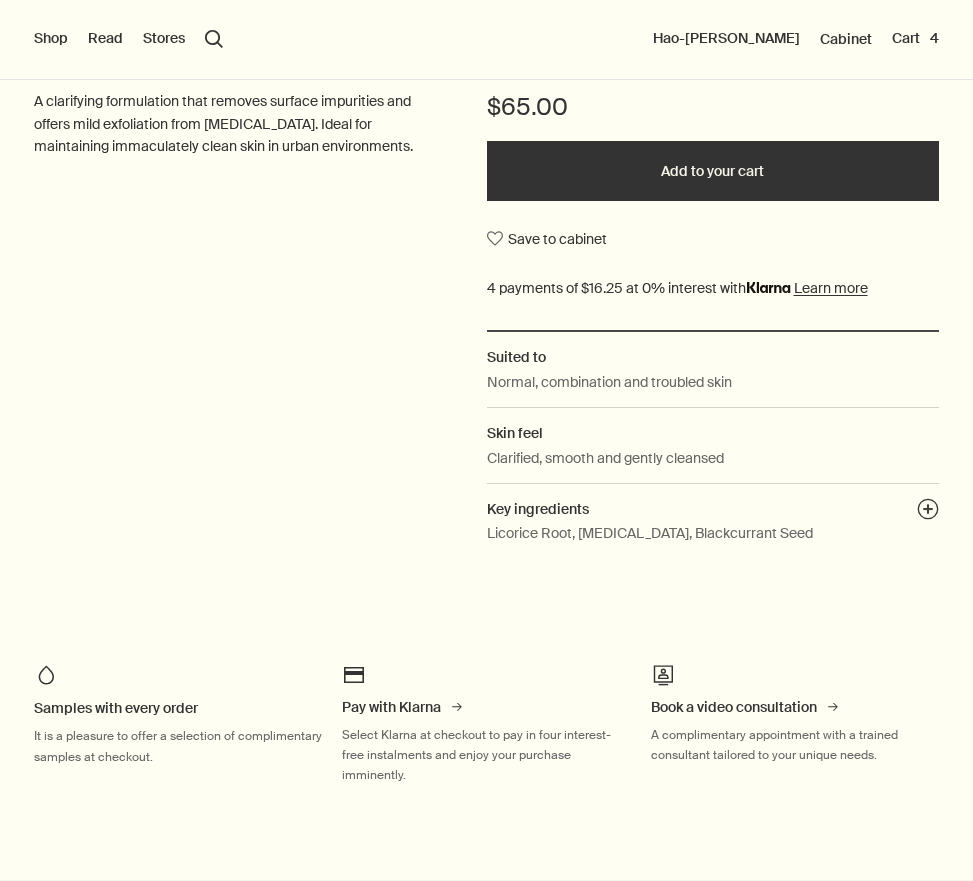 click on "4 payments of $16.25 at 0% interest with
Klarna
Learn more" at bounding box center (713, 288) 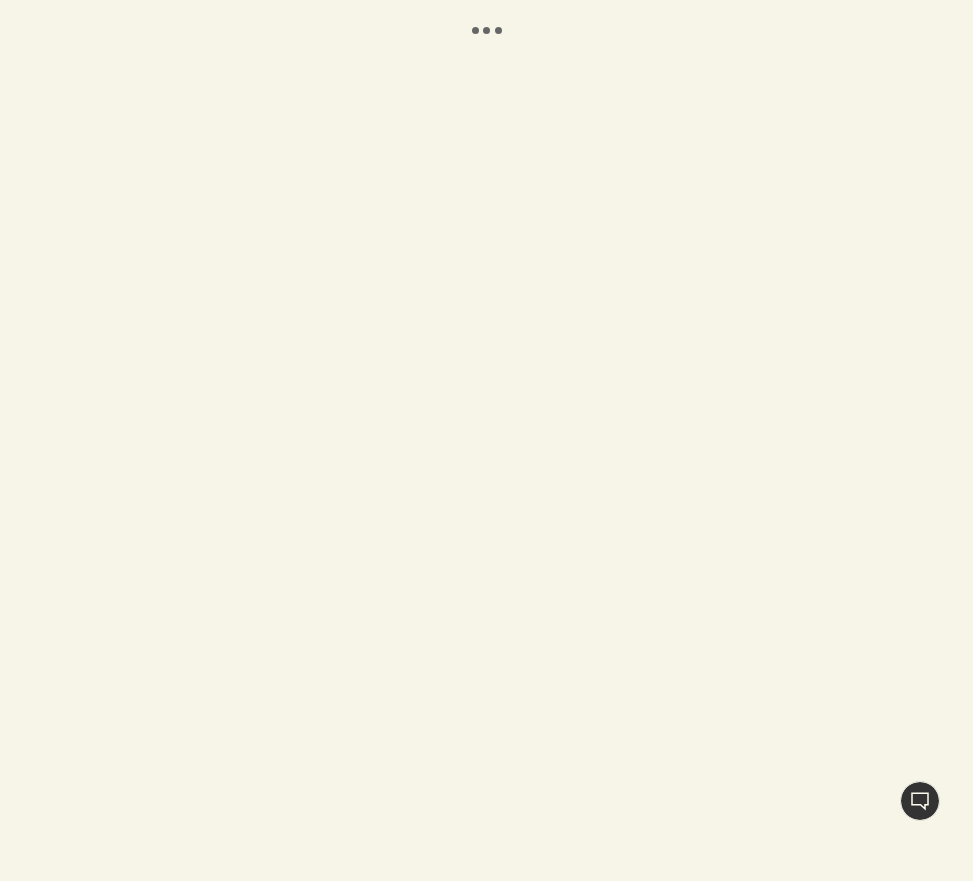 scroll, scrollTop: 0, scrollLeft: 0, axis: both 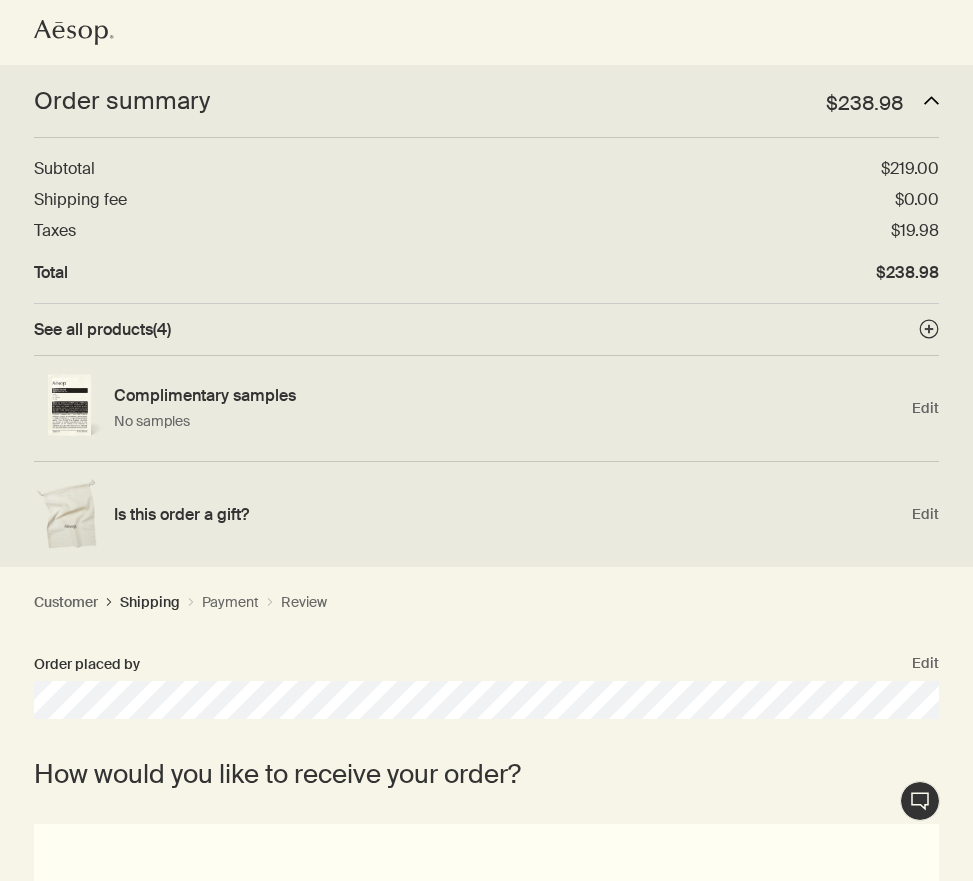 click on "See all products  ( 4 )" at bounding box center (102, 329) 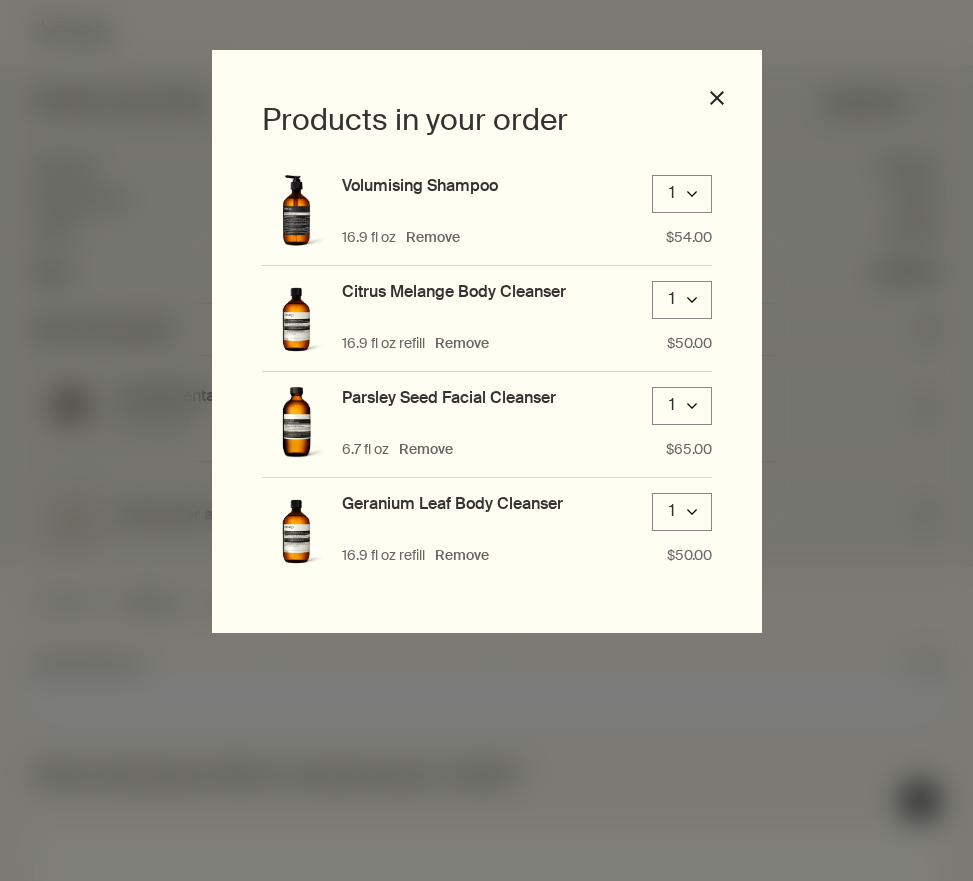 click on "close" at bounding box center [717, 98] 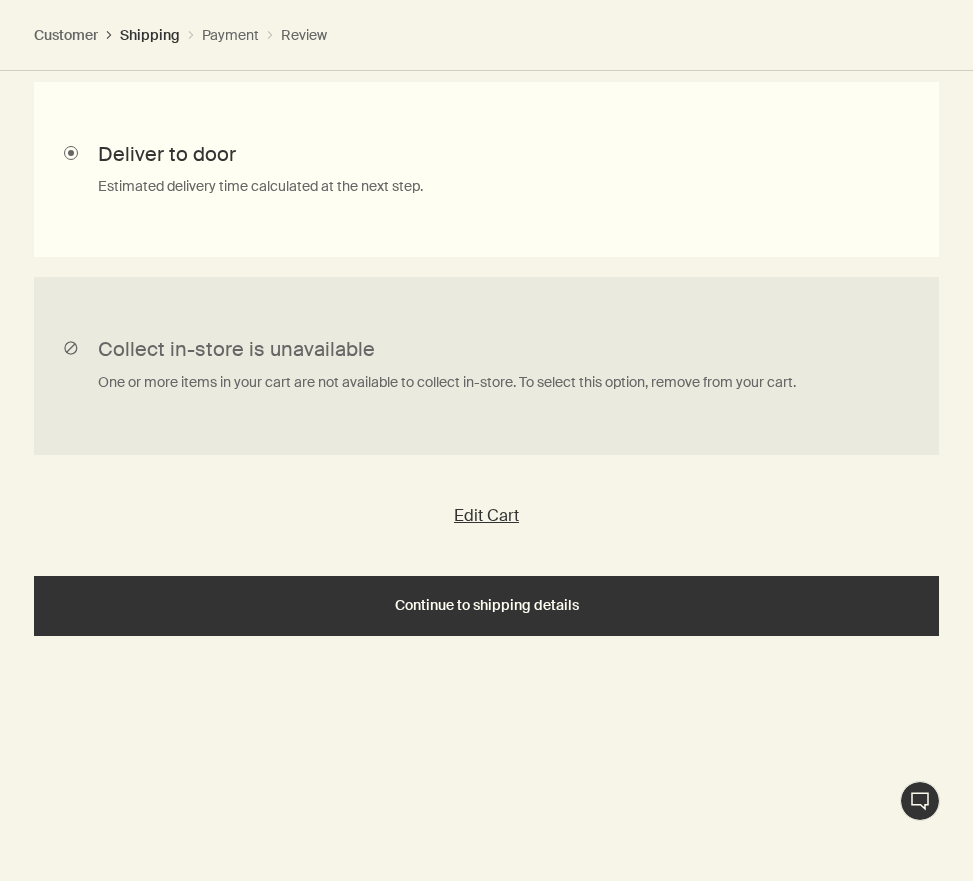 scroll, scrollTop: 731, scrollLeft: 0, axis: vertical 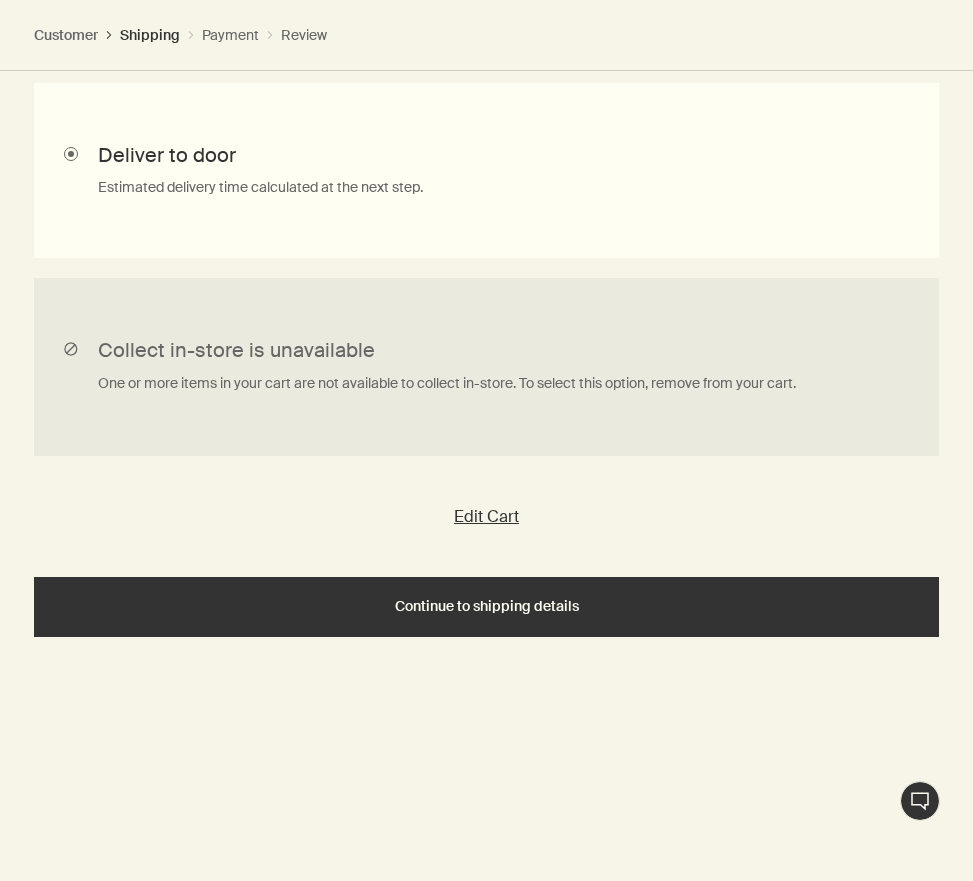 click on "Continue to shipping details" at bounding box center [487, 606] 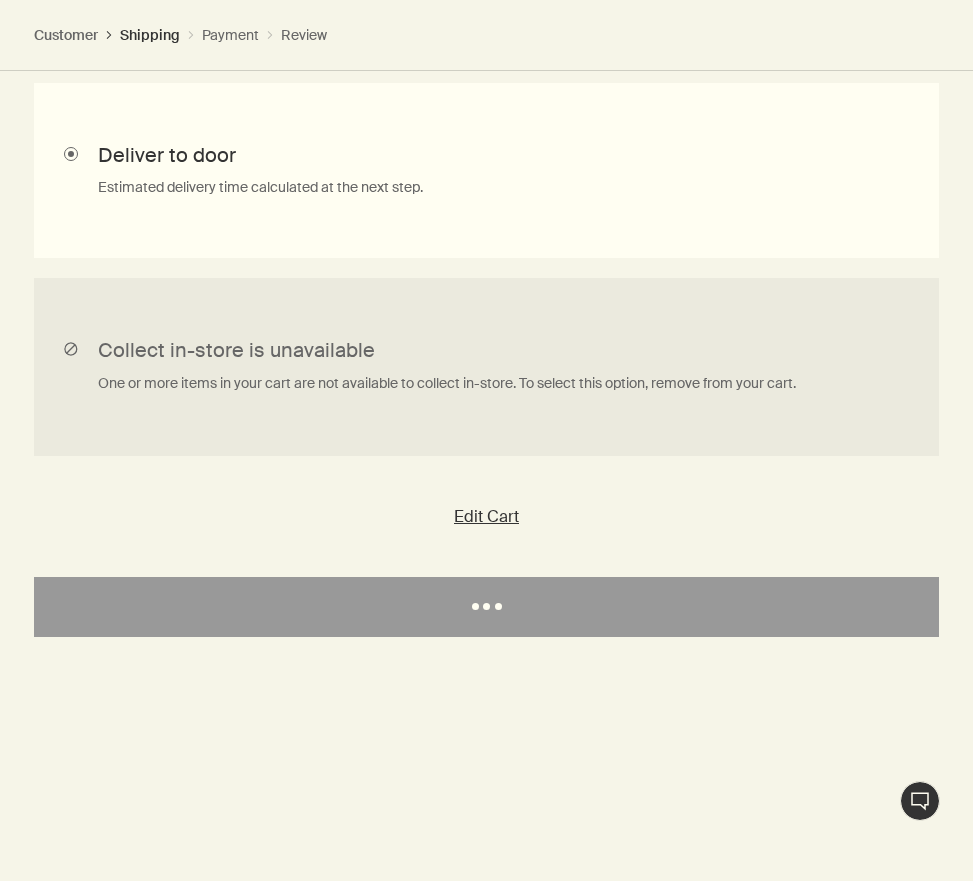 select on "US" 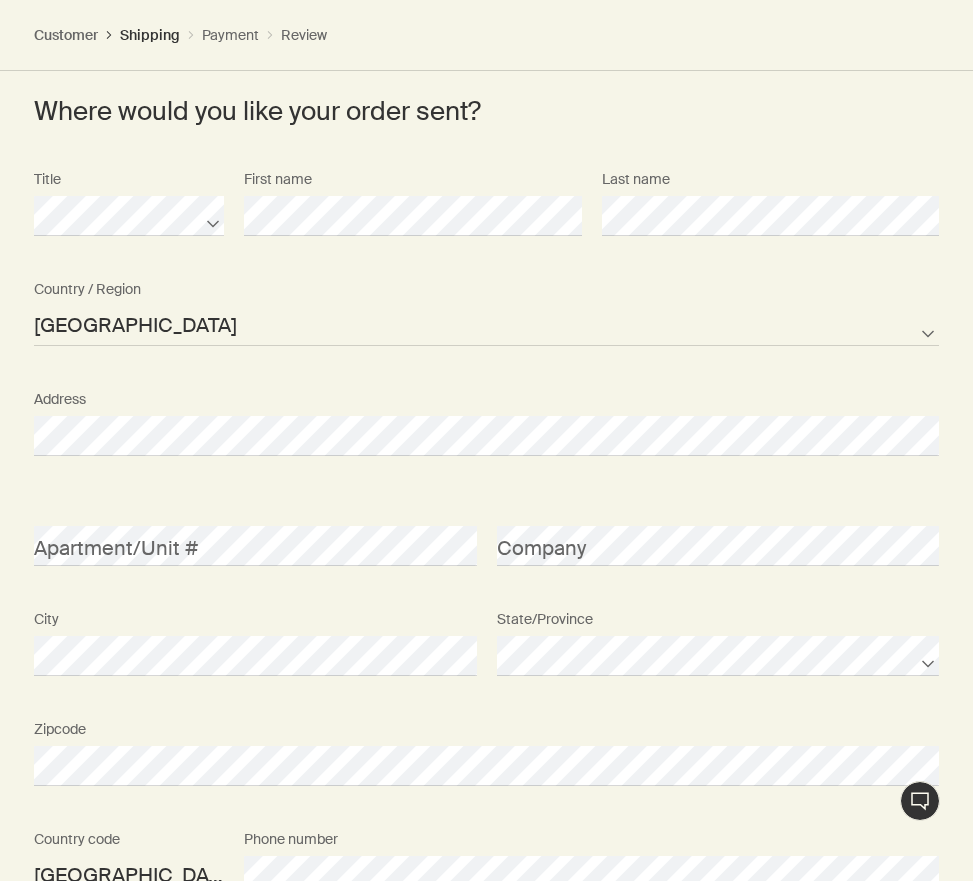 scroll, scrollTop: 0, scrollLeft: 0, axis: both 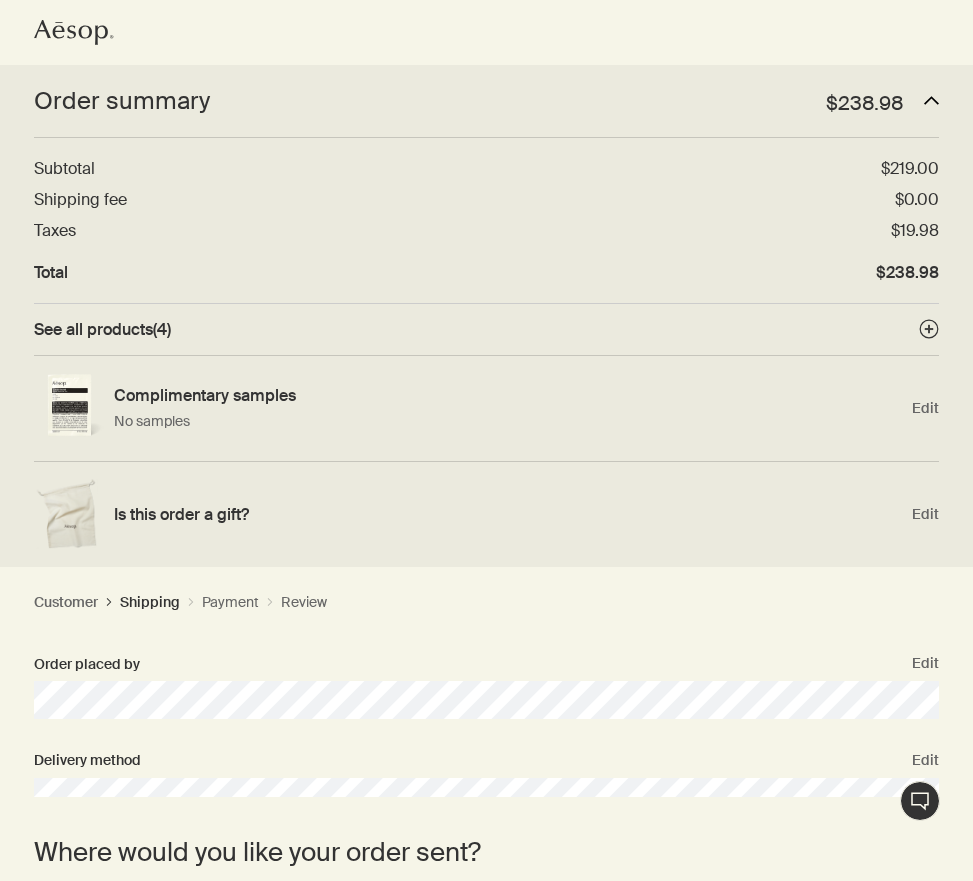 click on "See all products  ( 4 )" at bounding box center [102, 329] 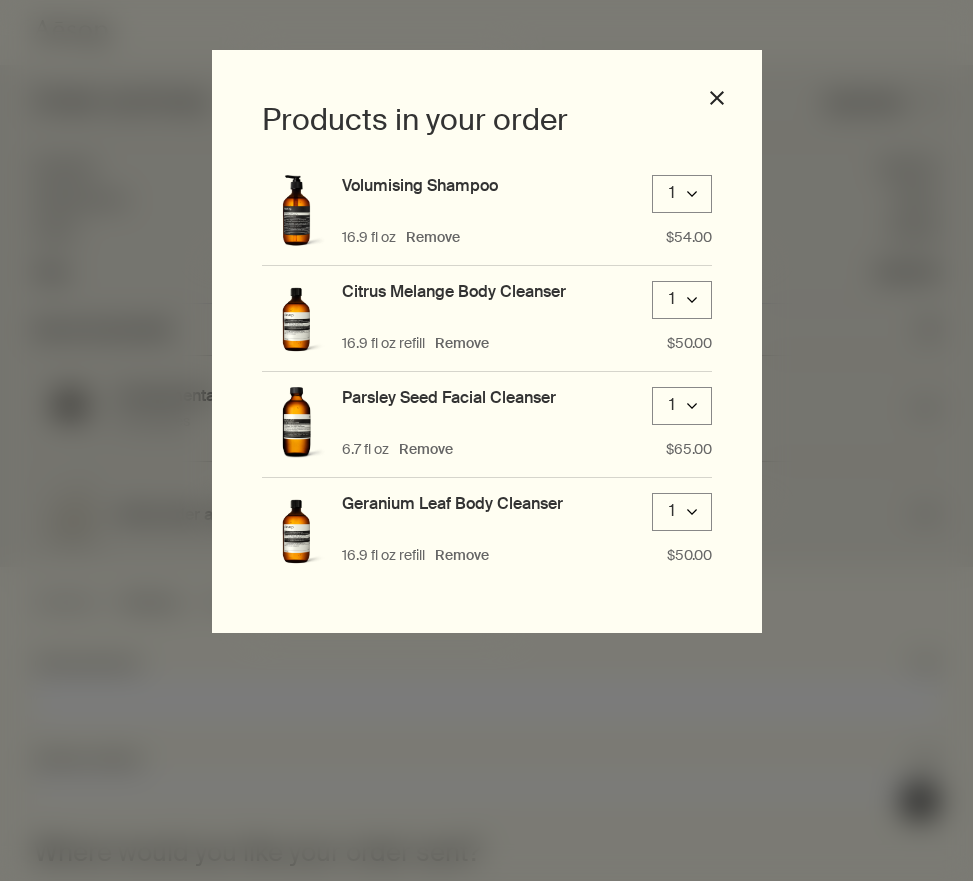 click on "close" at bounding box center [717, 98] 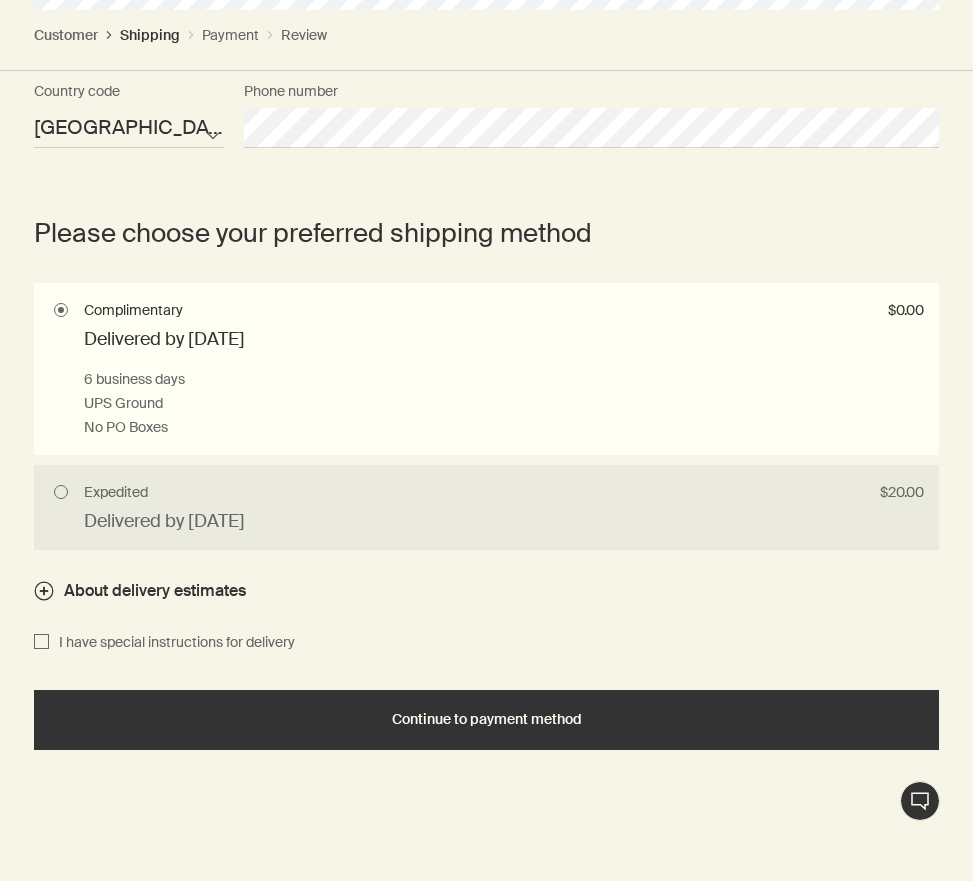 scroll, scrollTop: 1481, scrollLeft: 0, axis: vertical 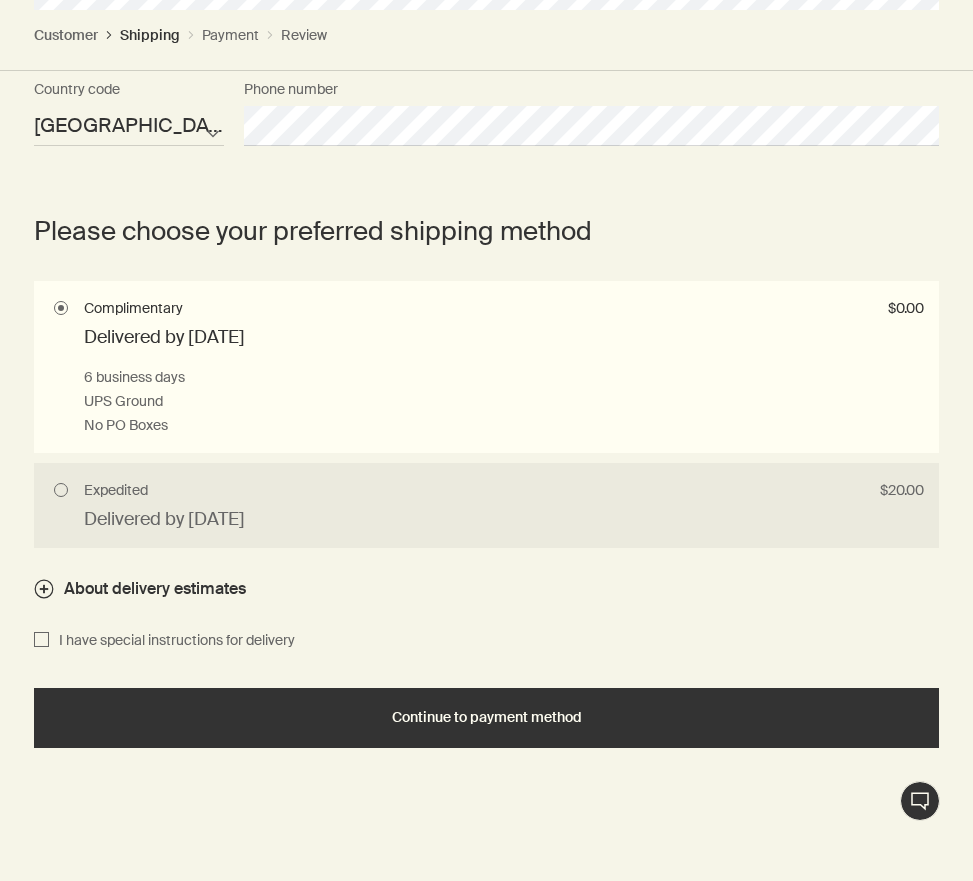 click on "Continue to payment method" at bounding box center (487, 717) 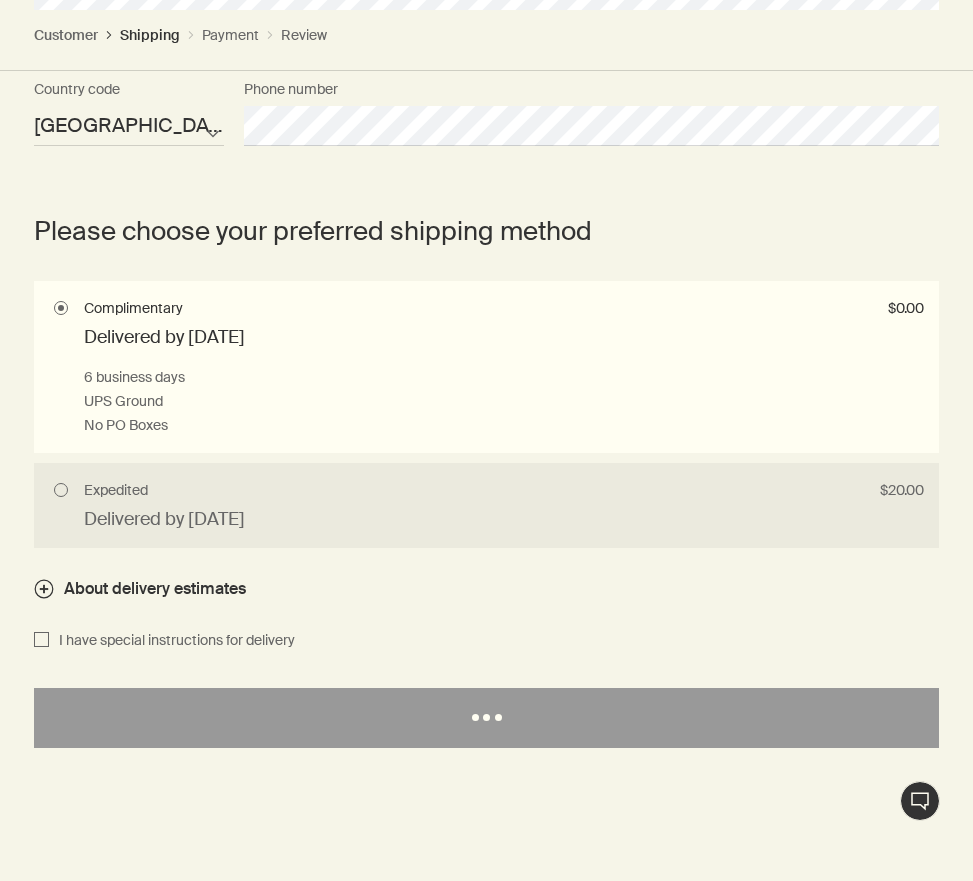 select on "US" 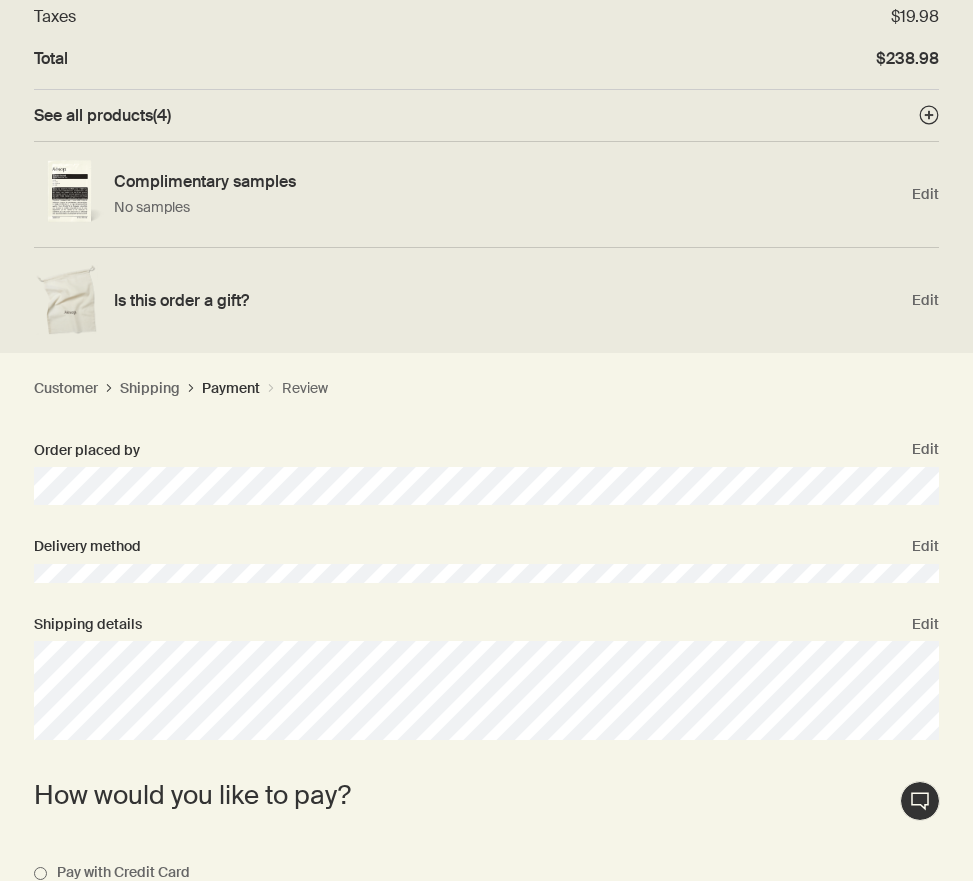 scroll, scrollTop: 0, scrollLeft: 0, axis: both 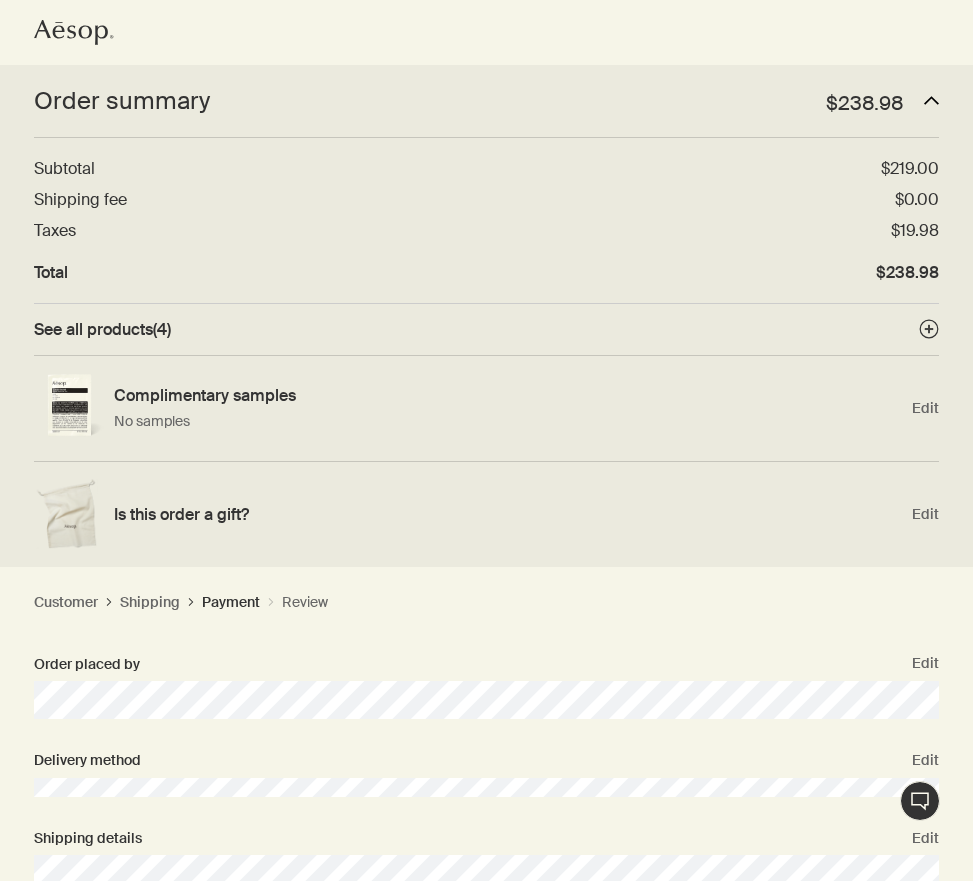 click on "See all products  ( 4 )" at bounding box center [102, 329] 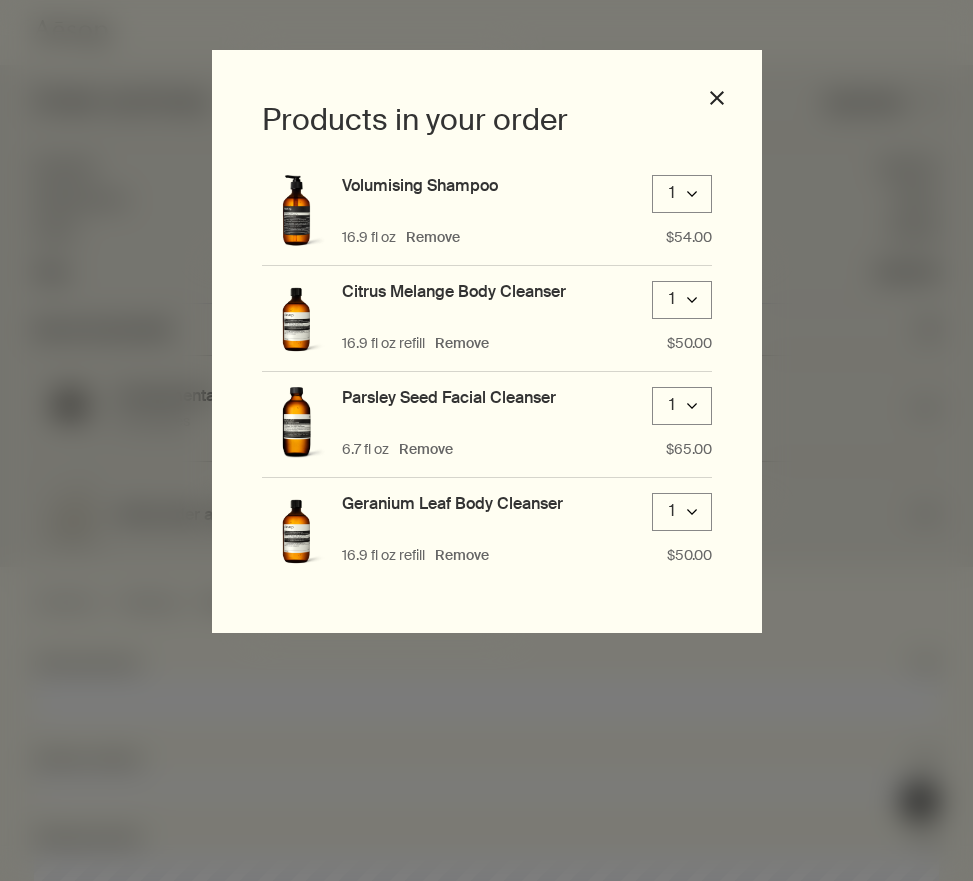 click on "close" at bounding box center (717, 98) 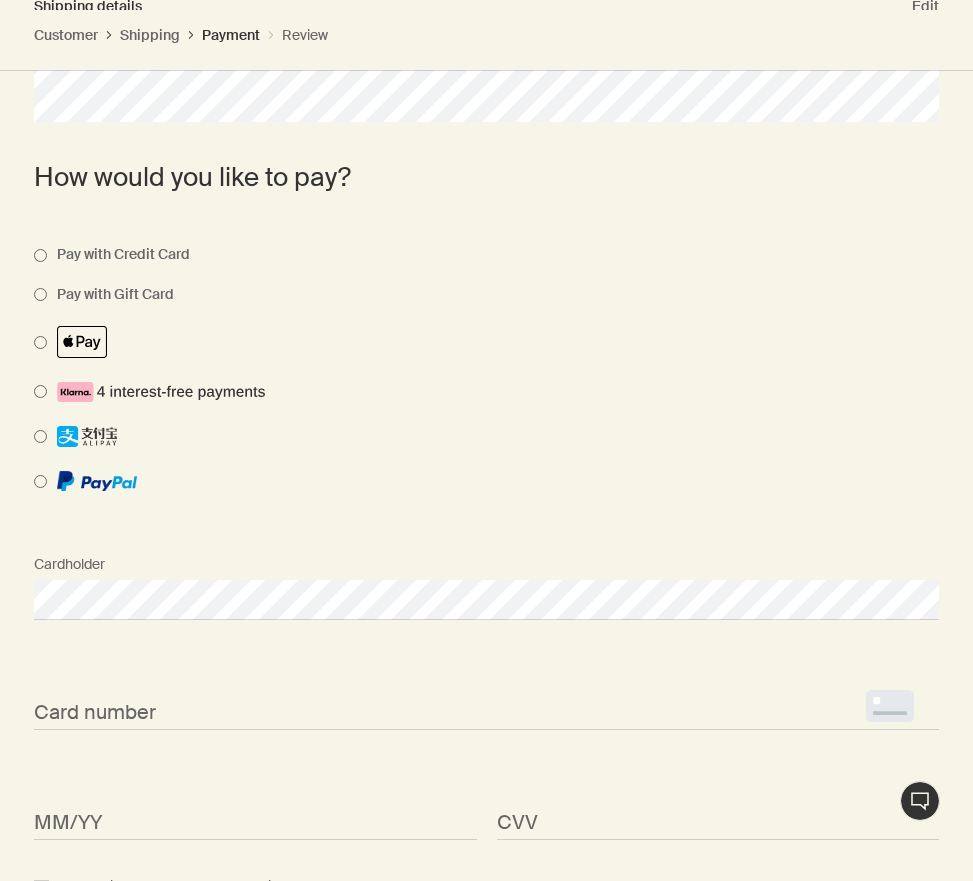 scroll, scrollTop: 824, scrollLeft: 0, axis: vertical 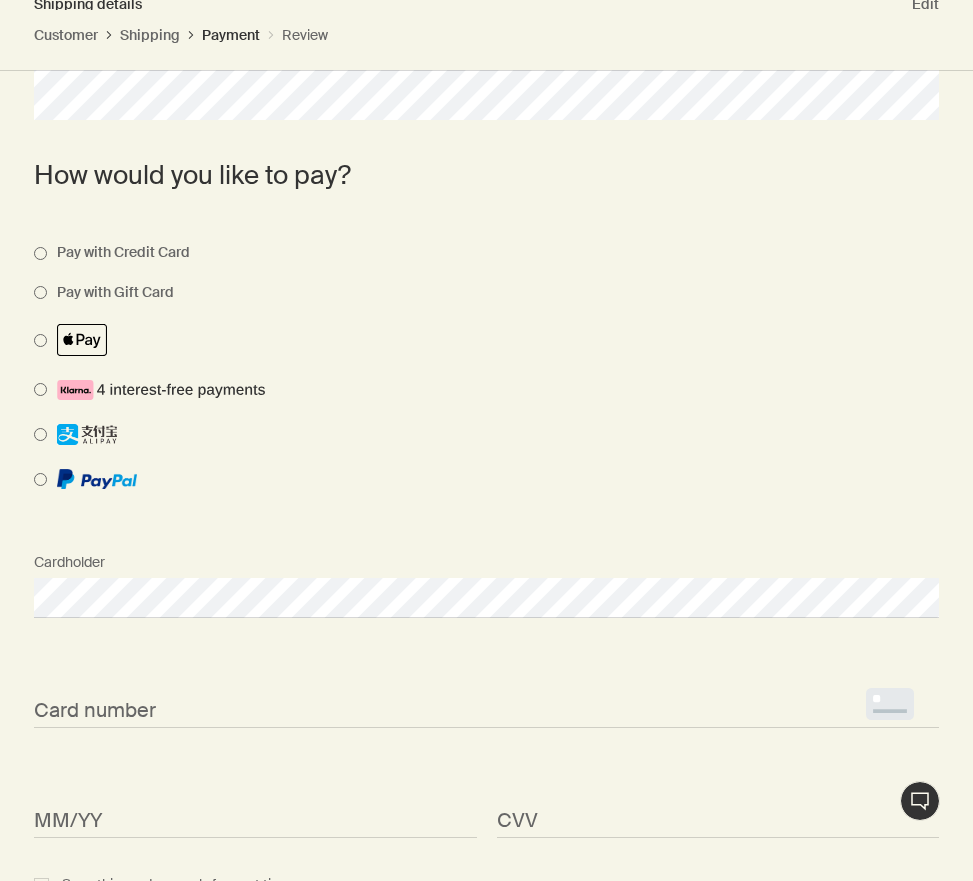 select on "US" 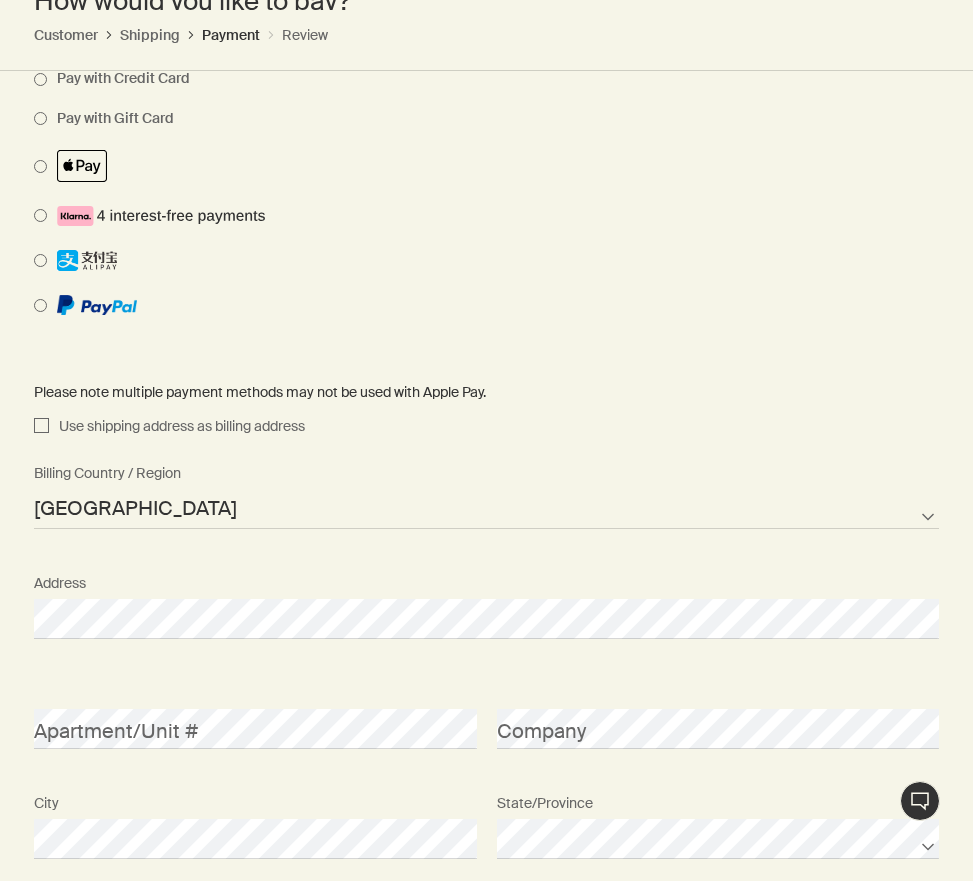 click on "Use shipping address as billing address" at bounding box center (41, 427) 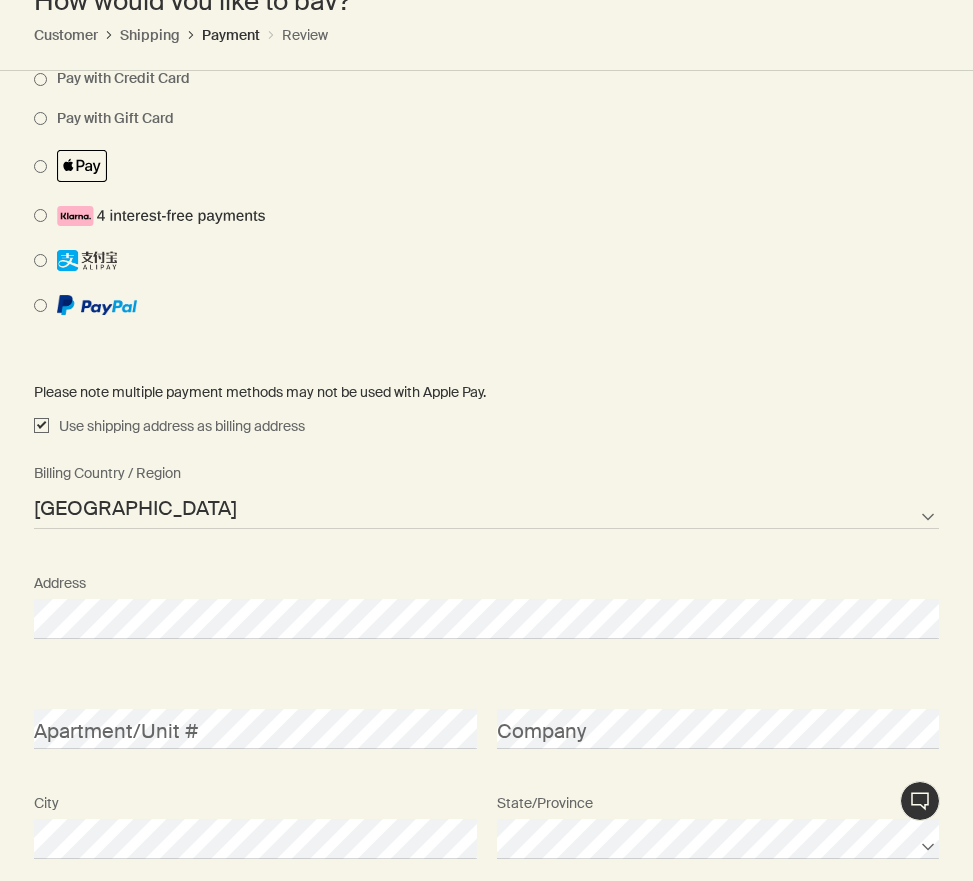 checkbox on "true" 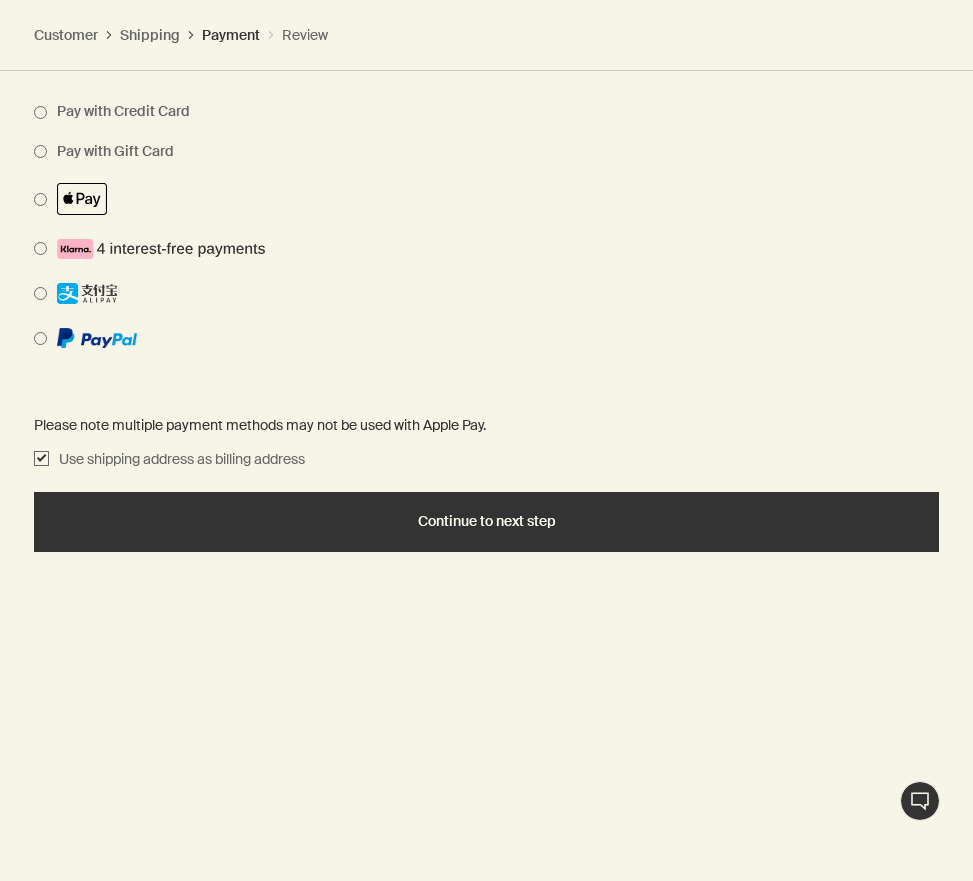 click on "Continue to next step" at bounding box center (487, 521) 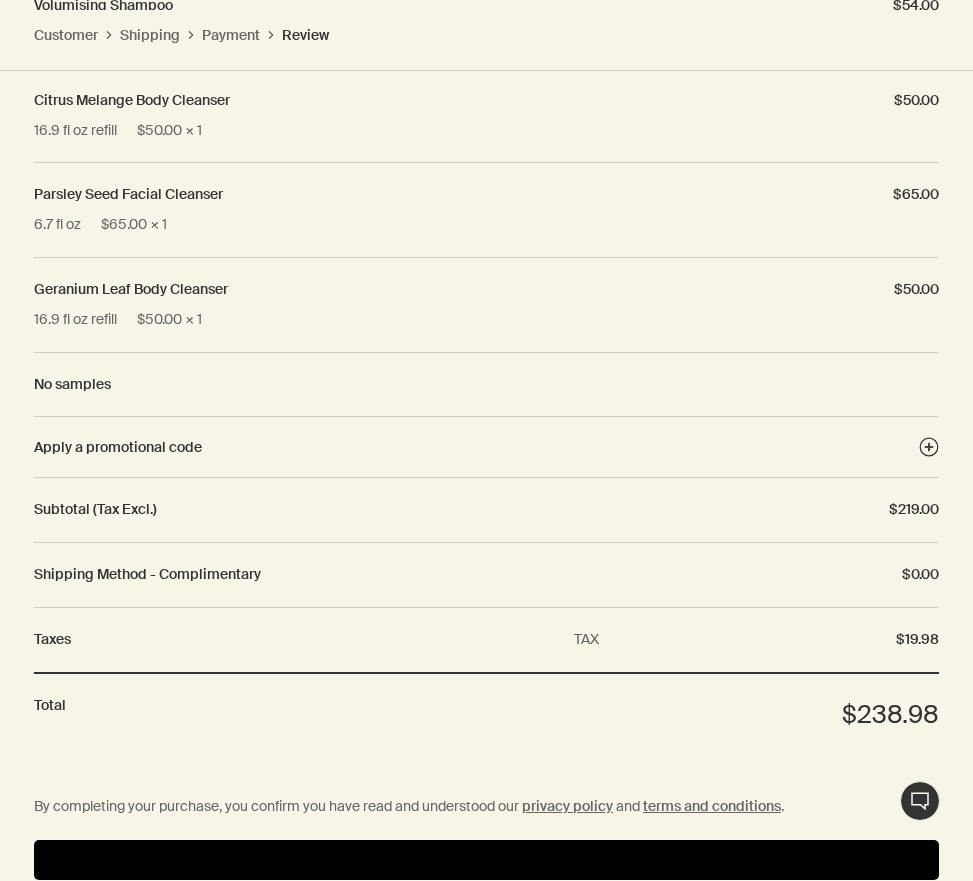 scroll, scrollTop: 1401, scrollLeft: 0, axis: vertical 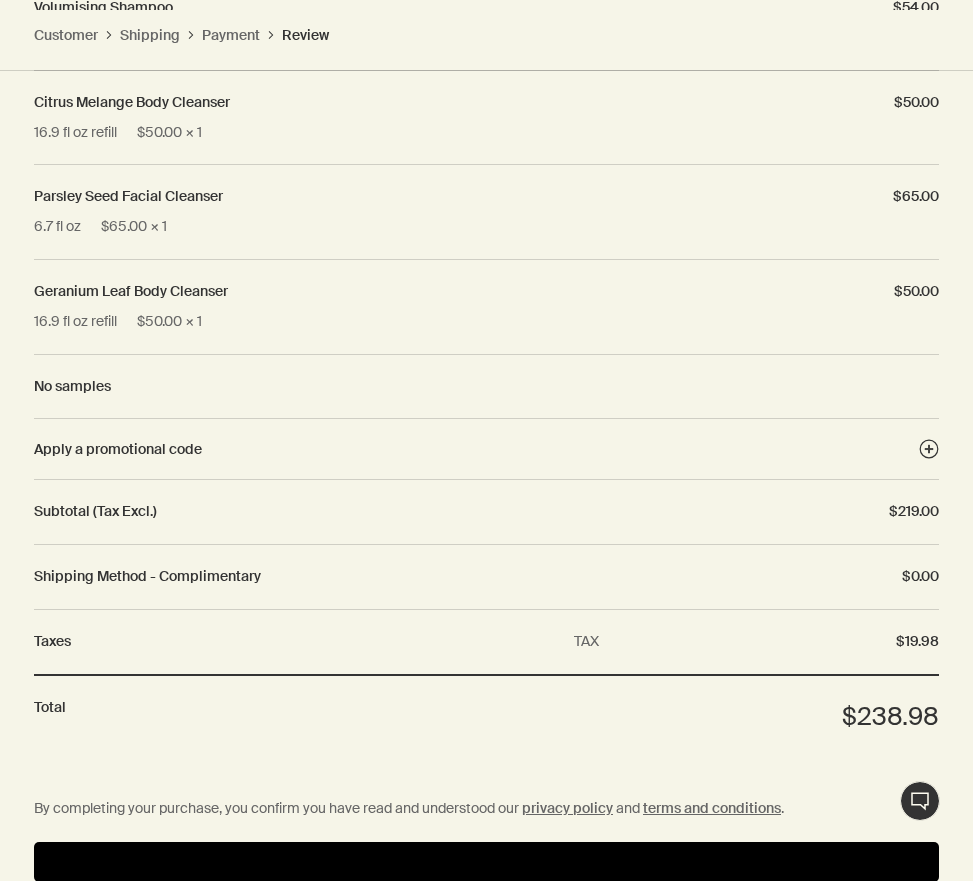 click 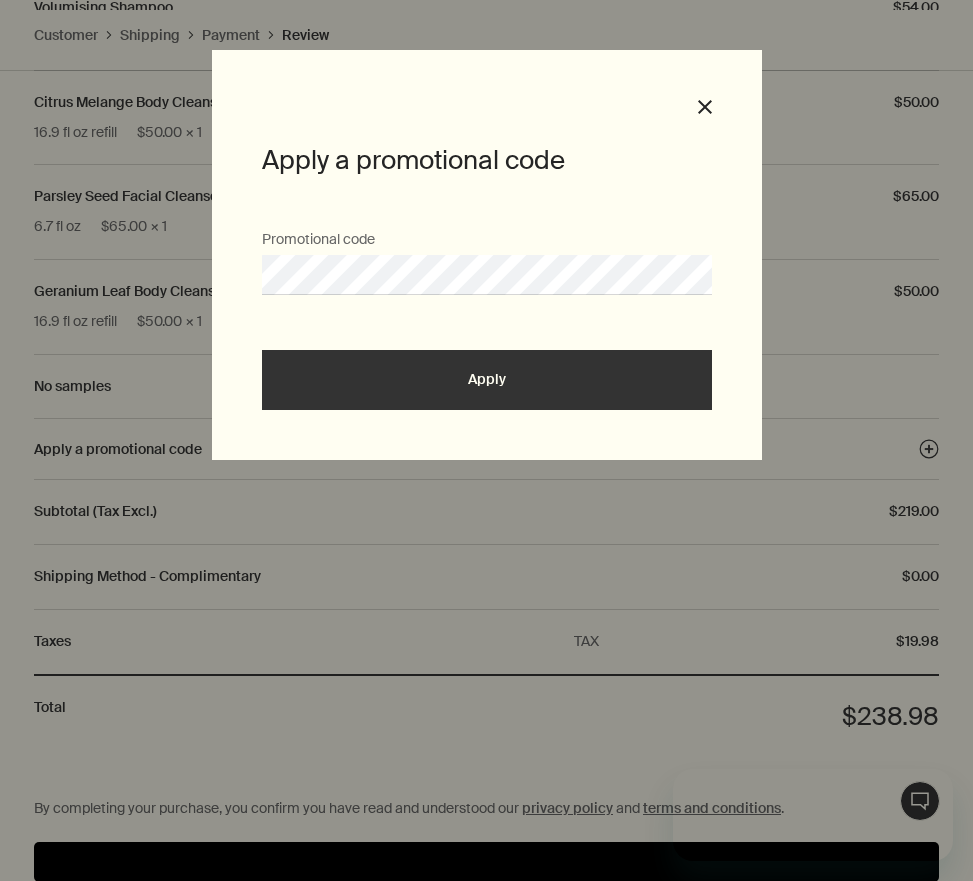 scroll, scrollTop: 0, scrollLeft: 0, axis: both 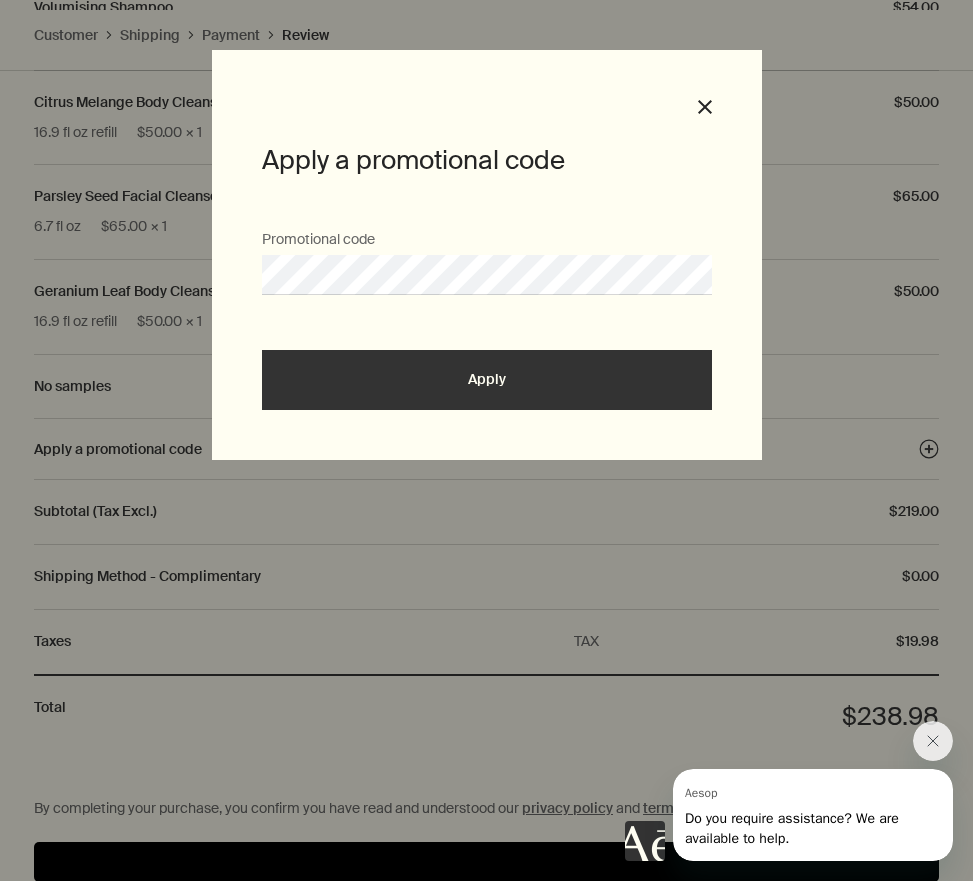 click on "Apply" at bounding box center [487, 379] 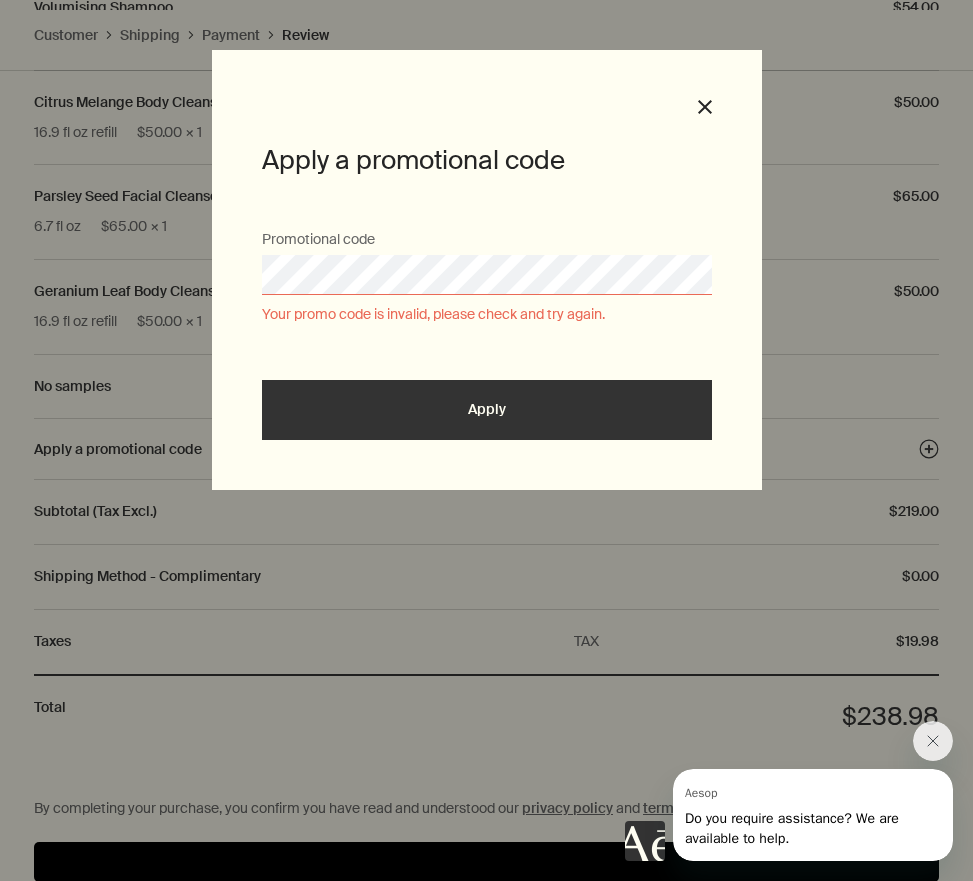 click on "Close" at bounding box center (705, 107) 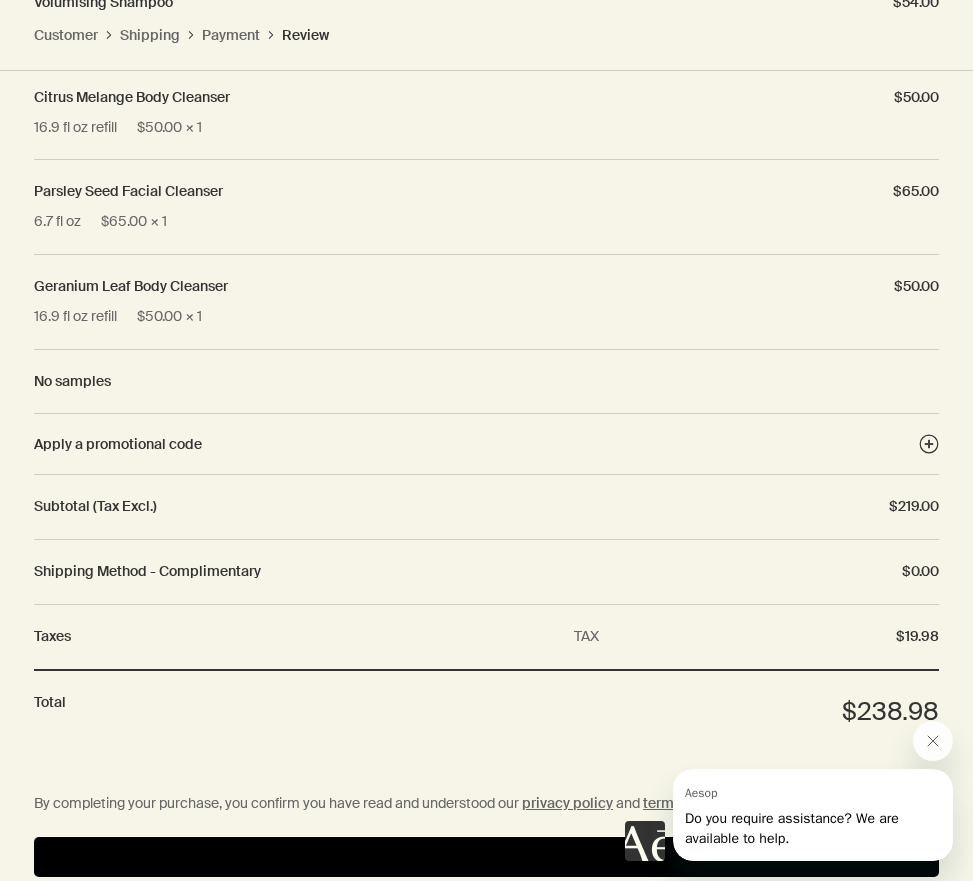 scroll, scrollTop: 1401, scrollLeft: 0, axis: vertical 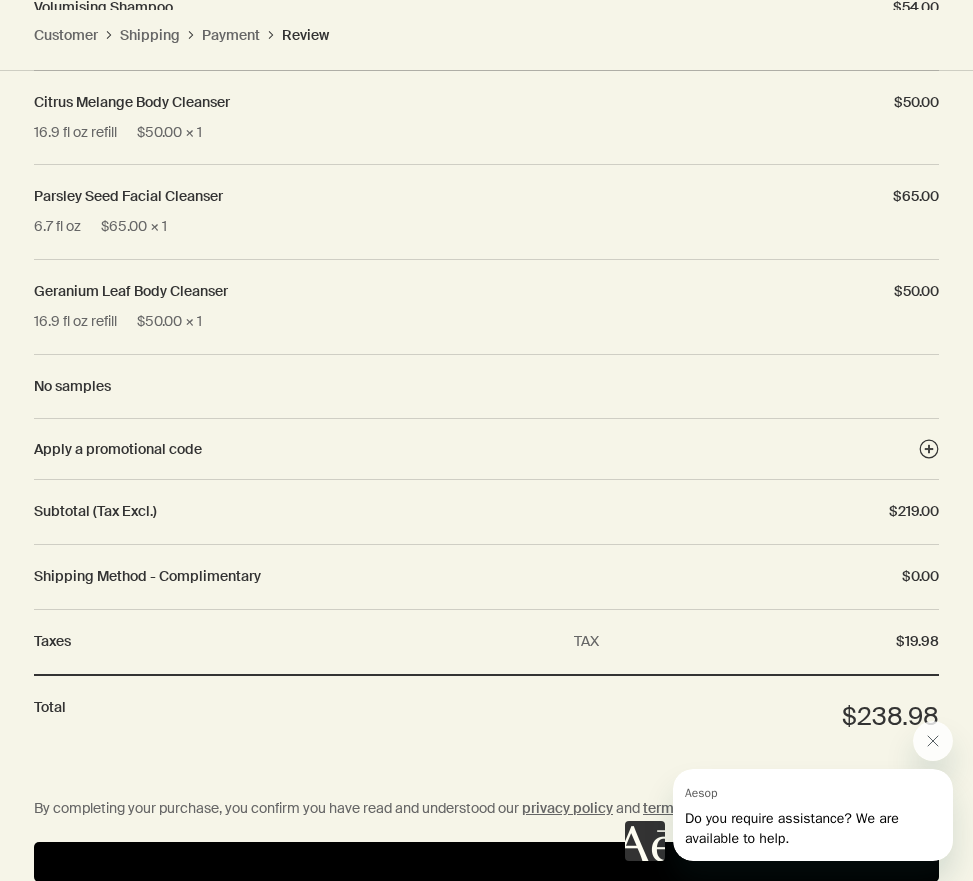 click at bounding box center (486, 862) 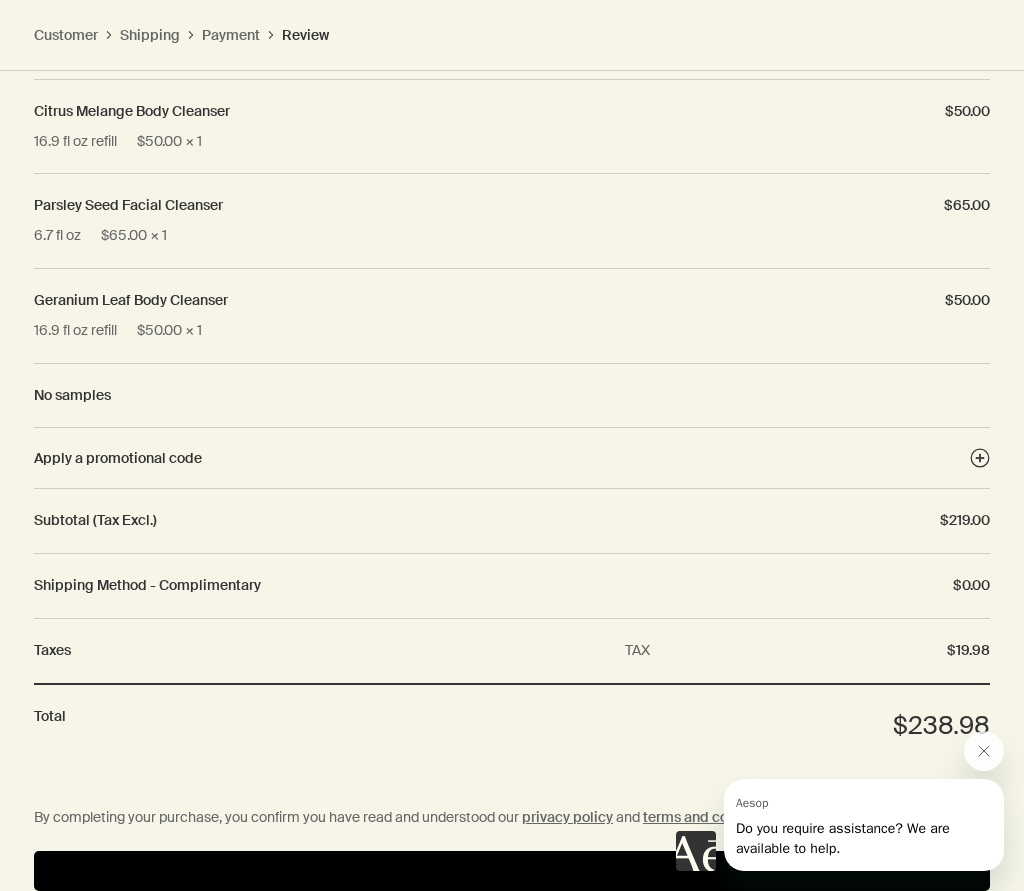 scroll, scrollTop: 1391, scrollLeft: 0, axis: vertical 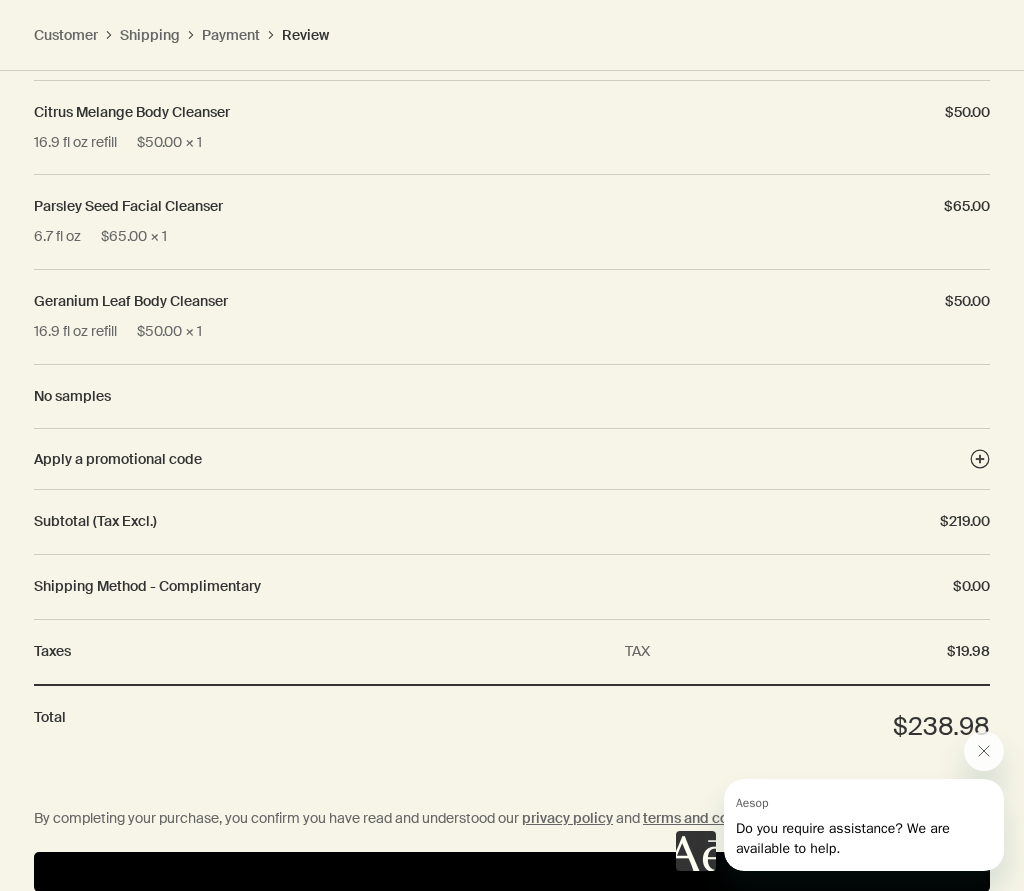 click at bounding box center (512, 872) 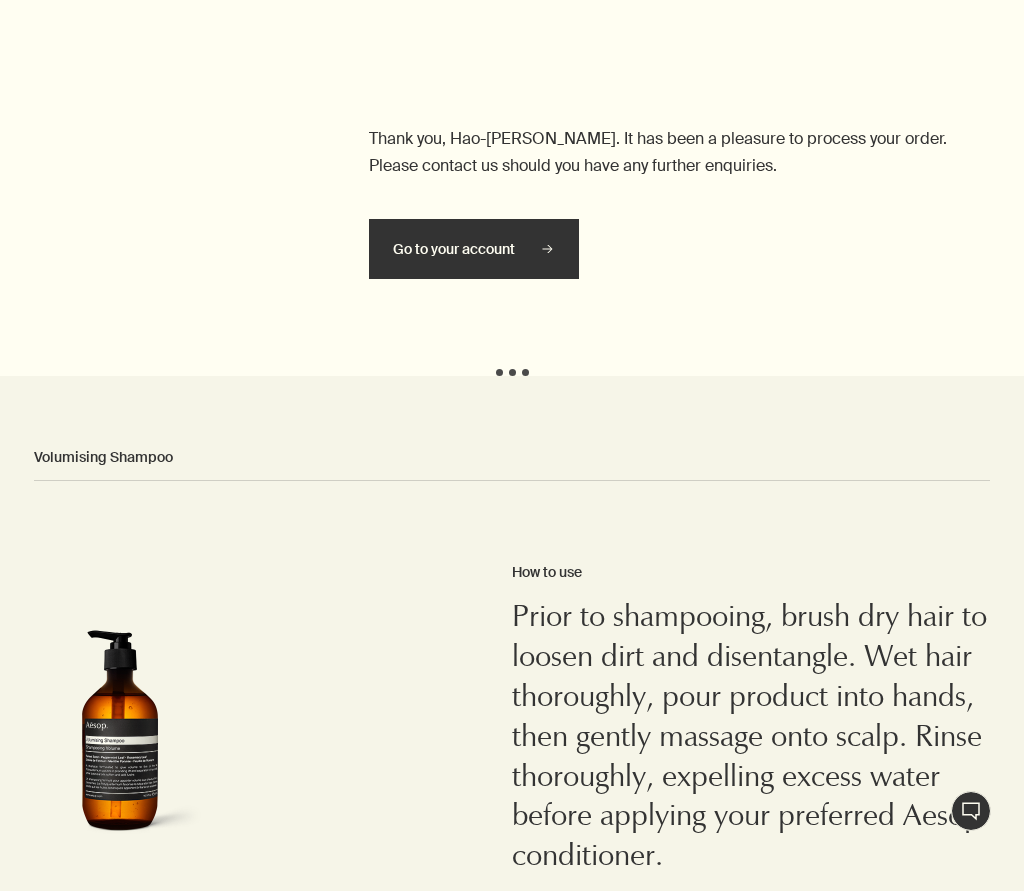 scroll, scrollTop: 0, scrollLeft: 0, axis: both 